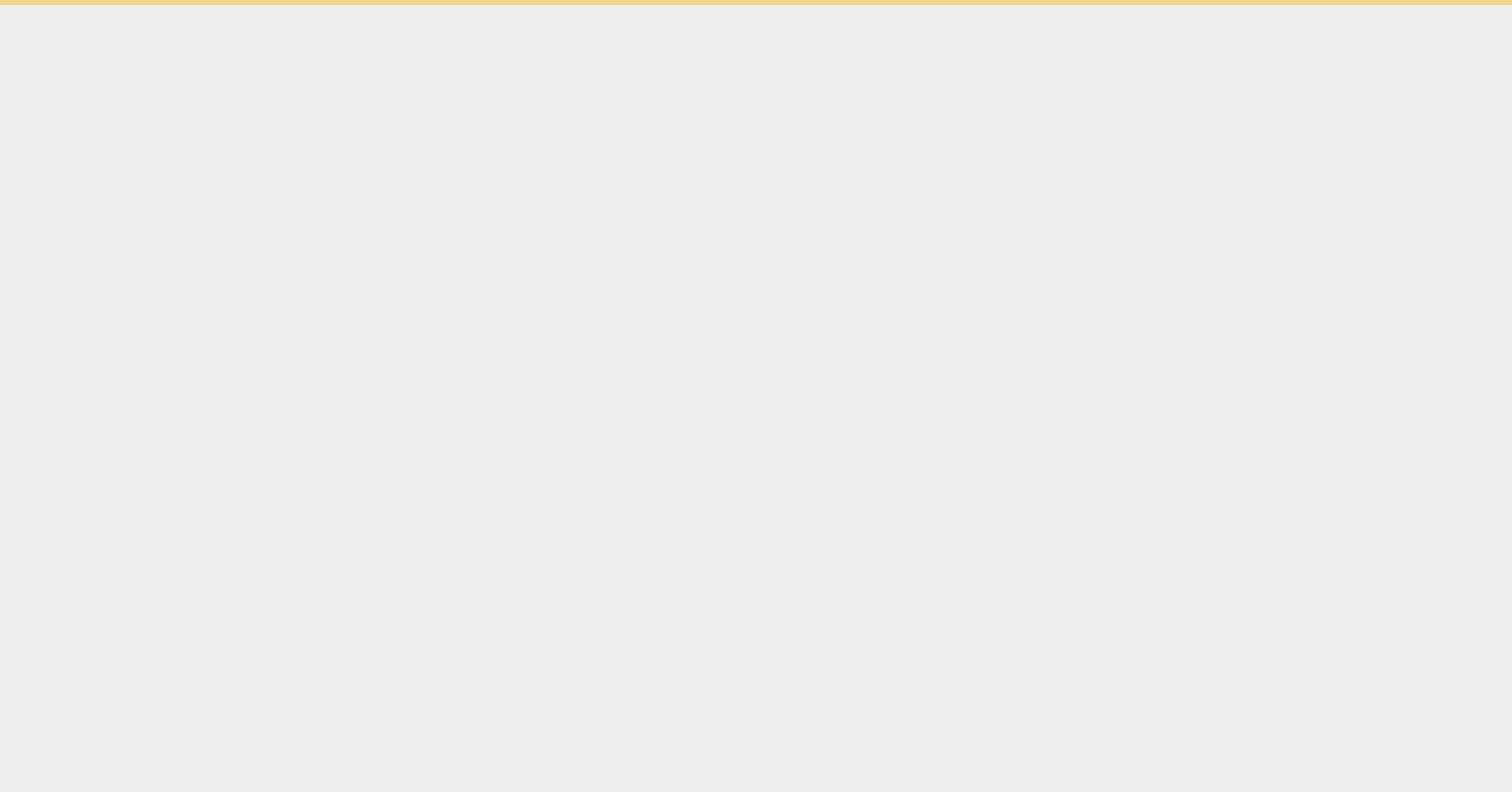 scroll, scrollTop: 0, scrollLeft: 0, axis: both 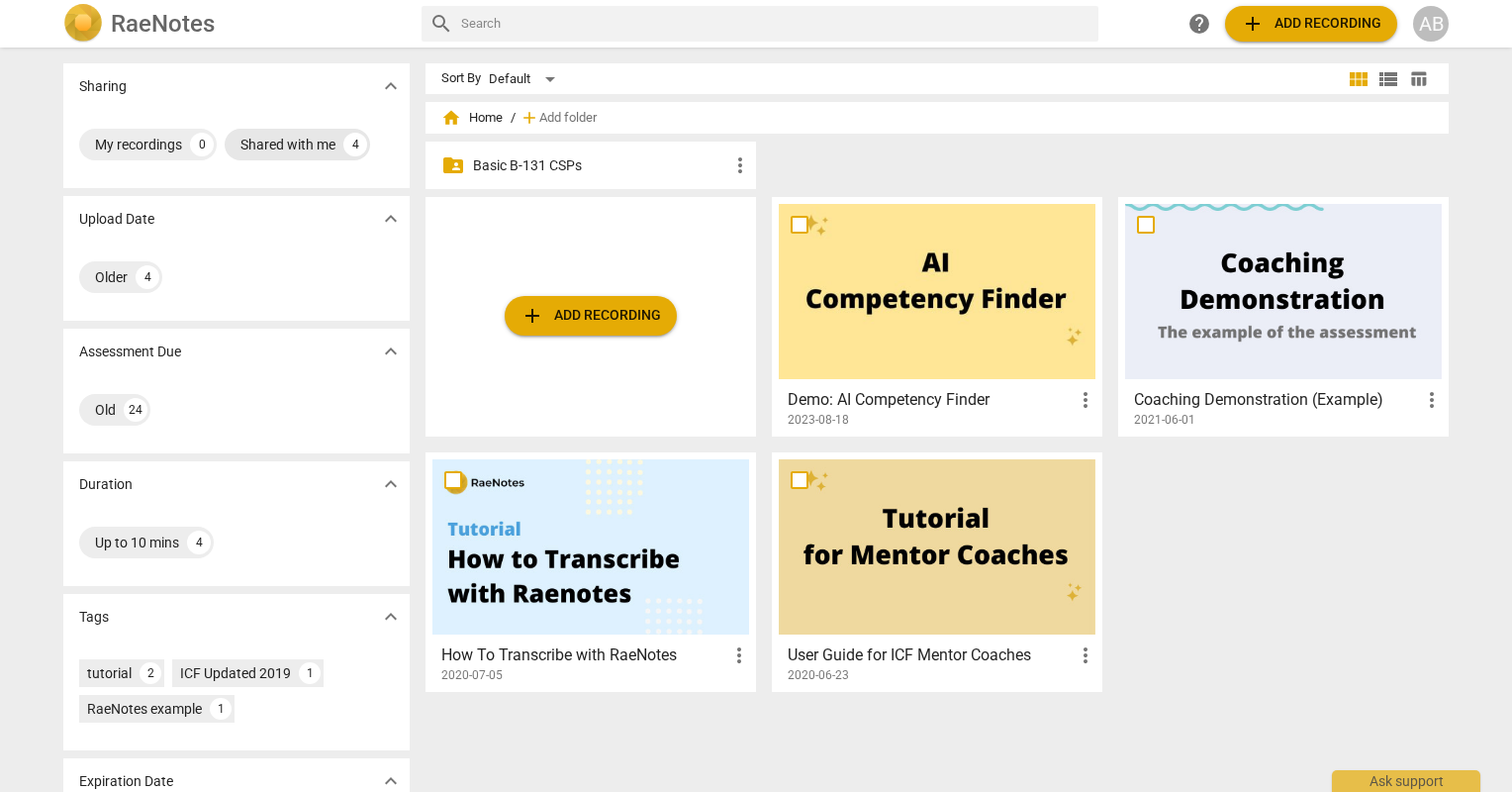 click on "Shared with me" at bounding box center (288, 145) 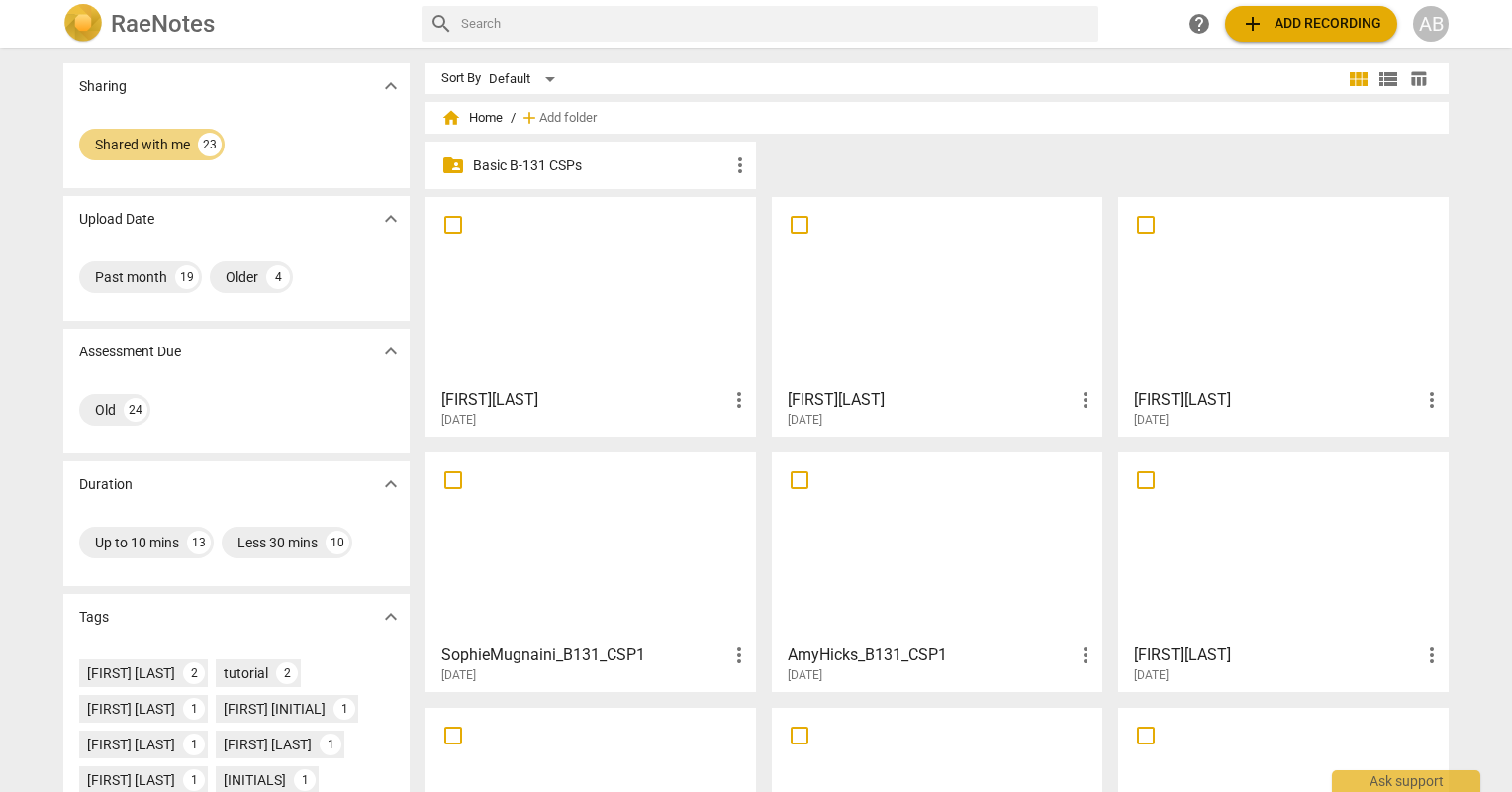 scroll, scrollTop: 0, scrollLeft: 0, axis: both 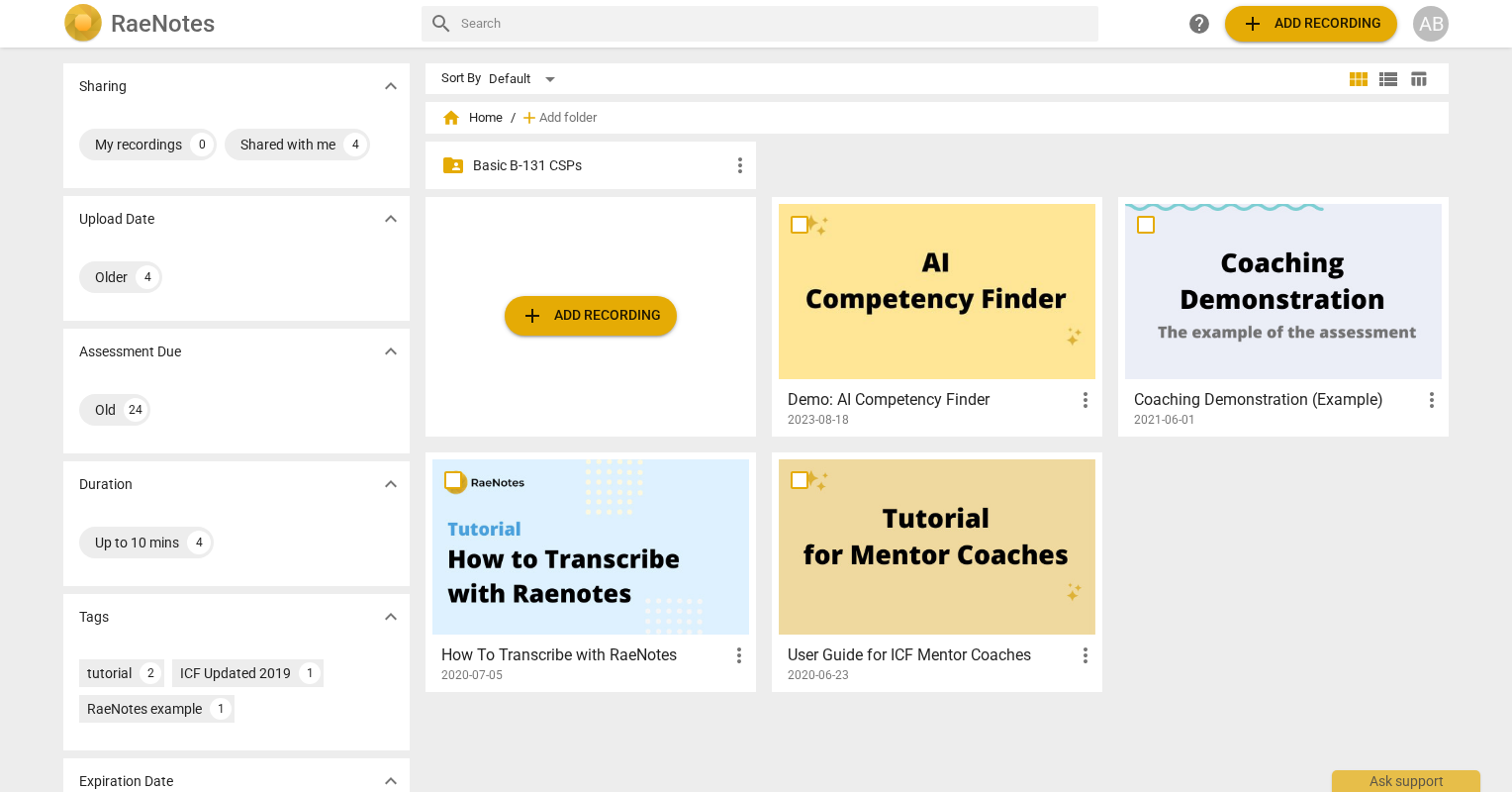 click on "Basic B-131 CSPs" at bounding box center (601, 165) 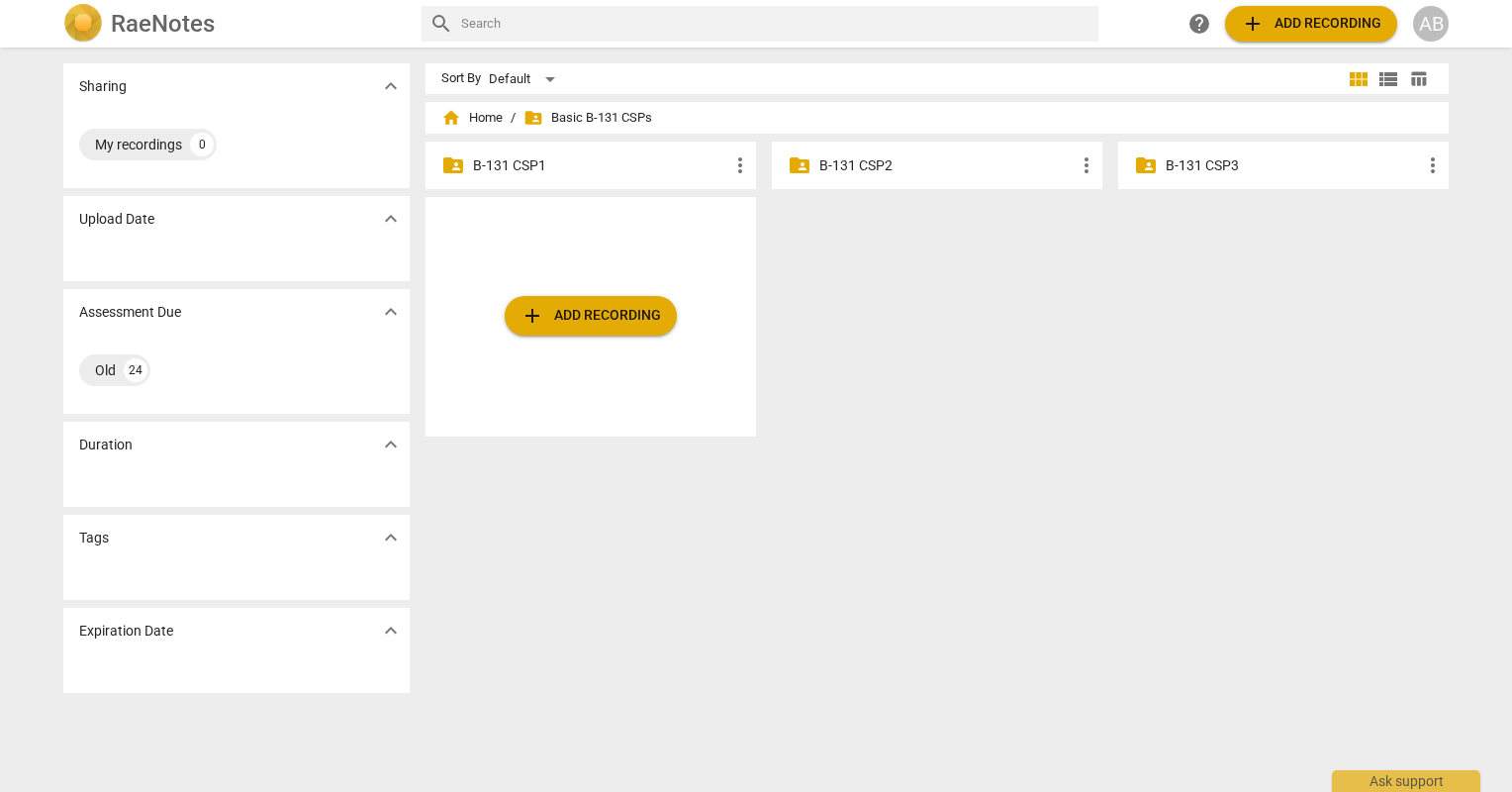 click on "B-131 CSP1" at bounding box center [601, 165] 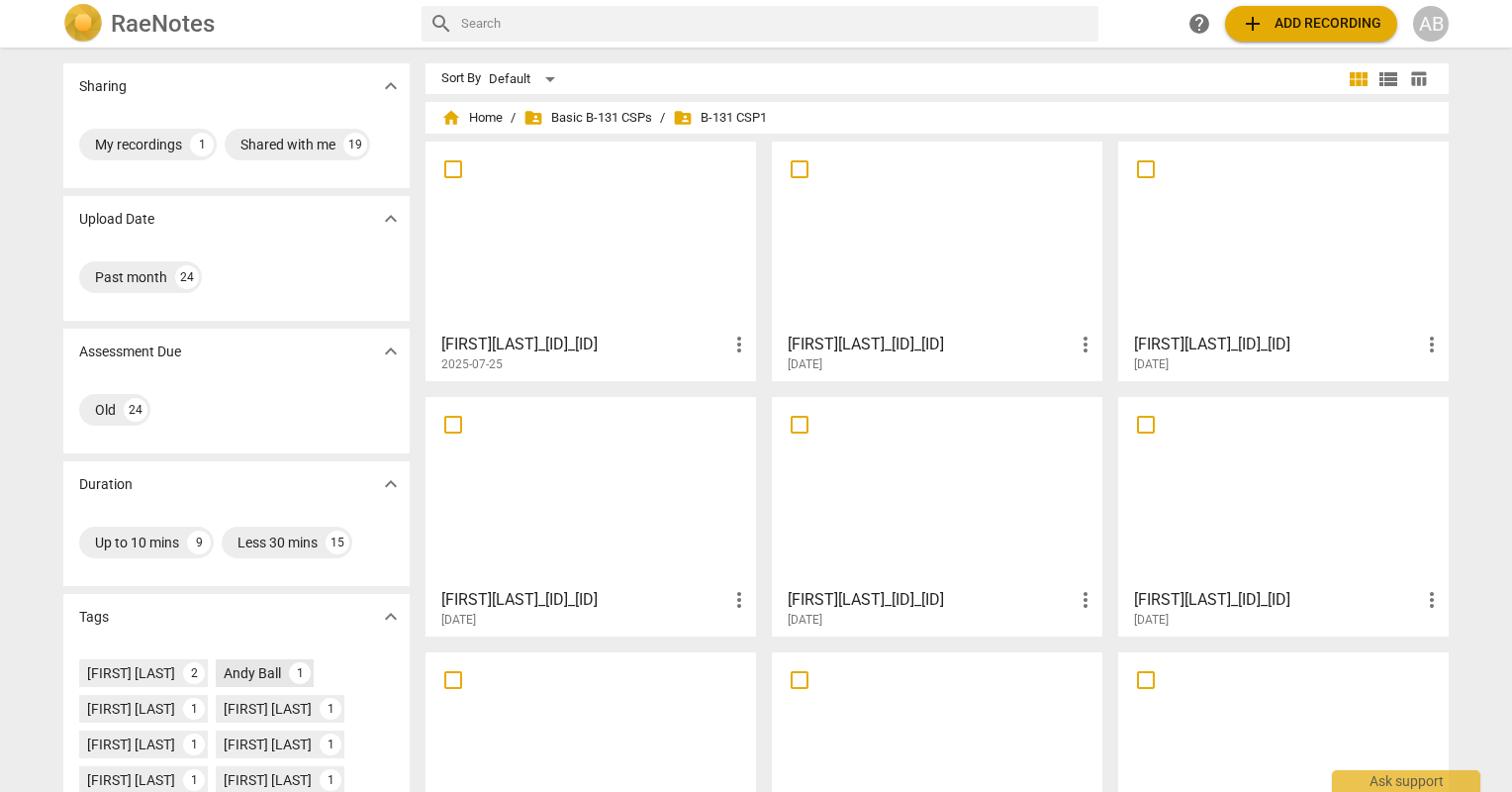 click on "Andy Ball" at bounding box center [252, 673] 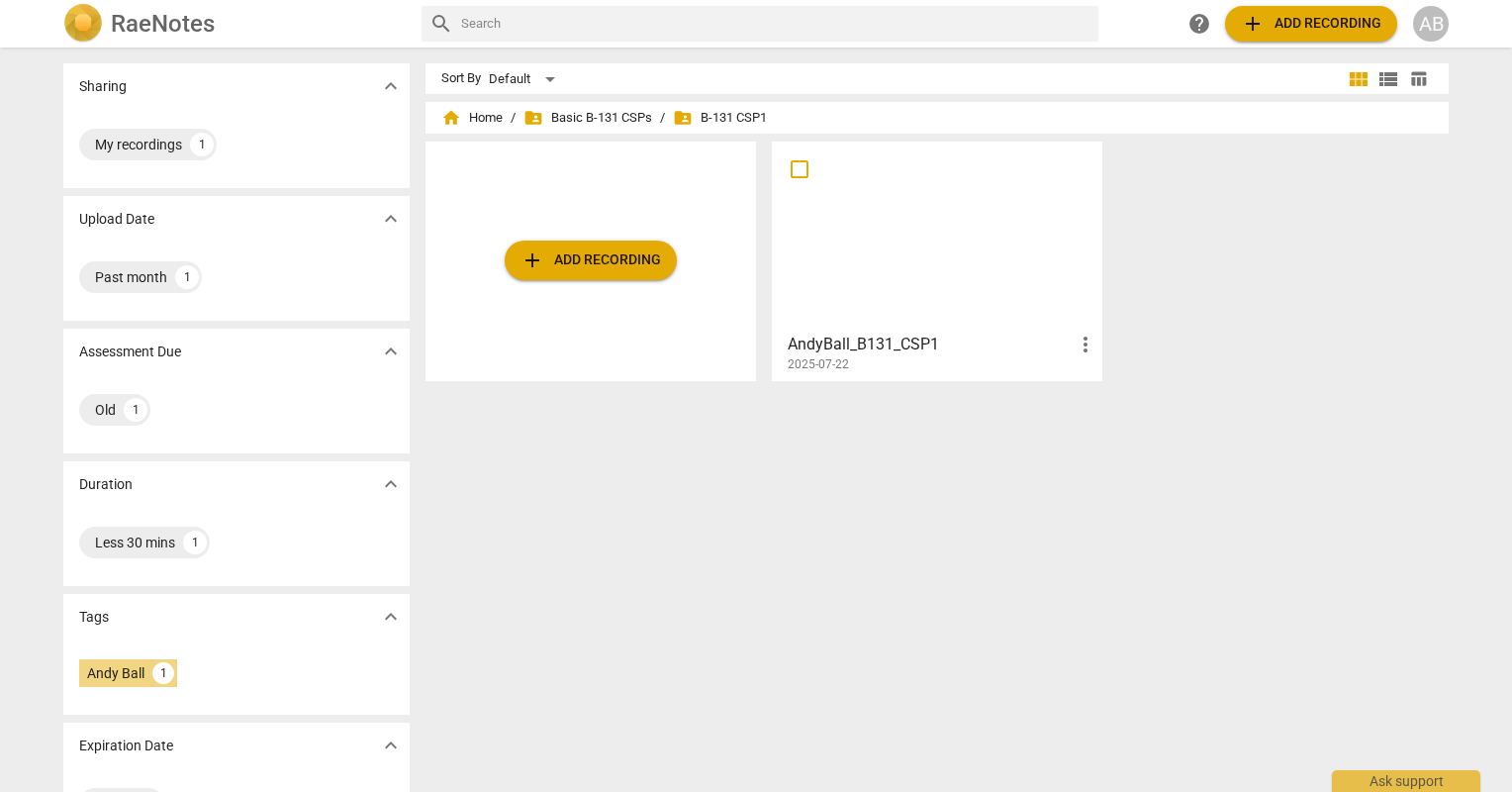 click at bounding box center [937, 236] 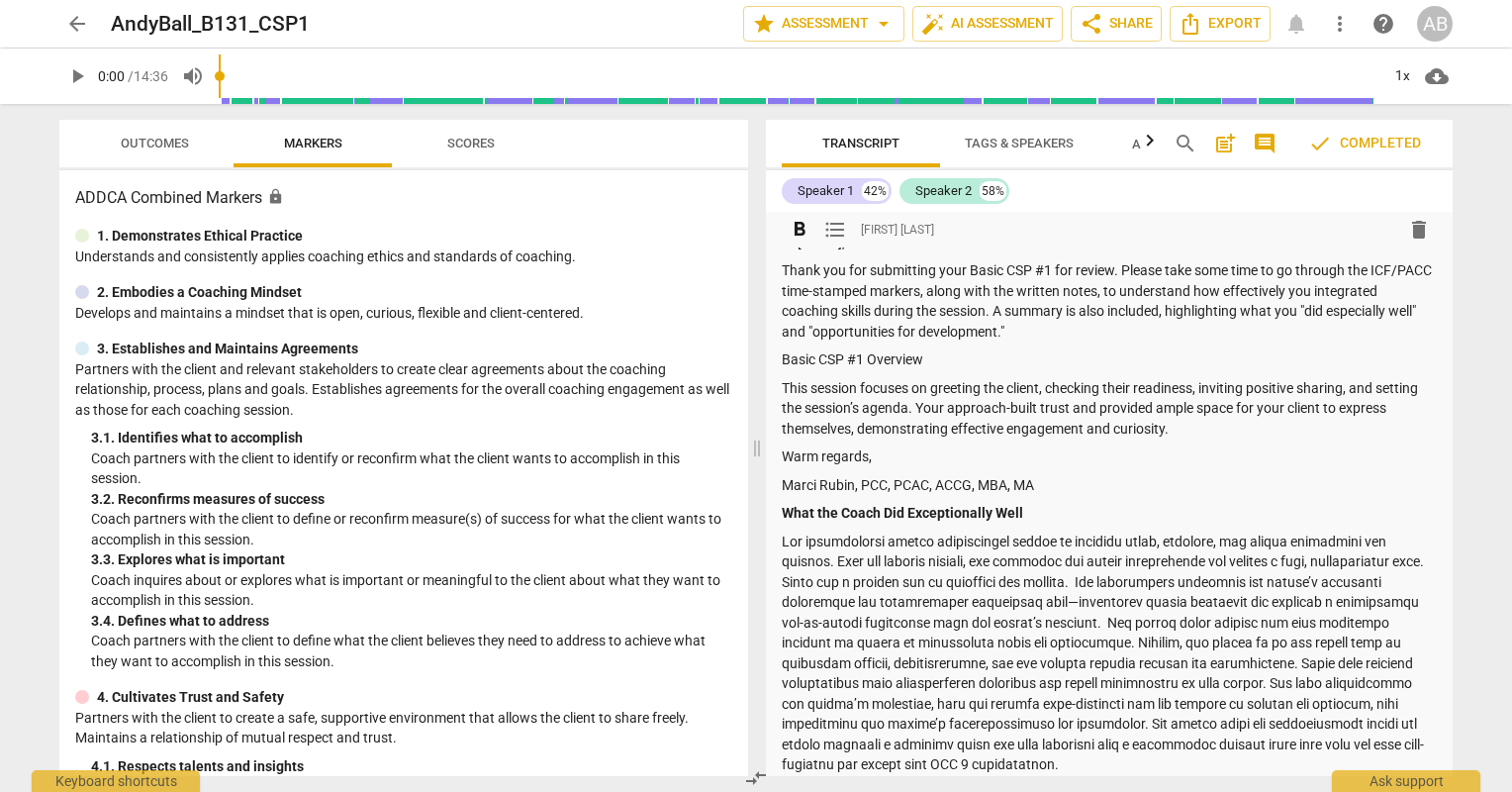 scroll, scrollTop: 55, scrollLeft: 0, axis: vertical 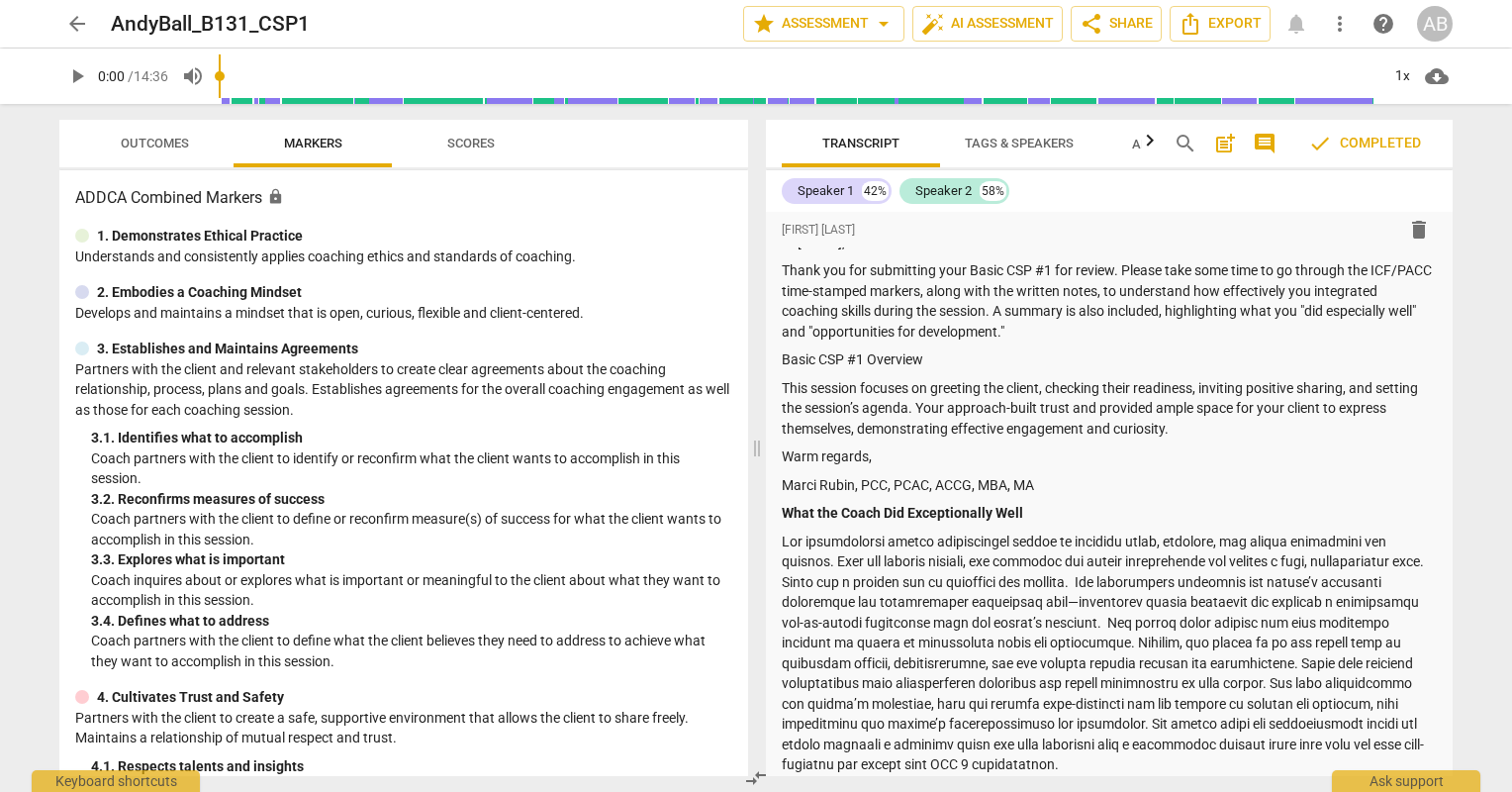 click on "Scores" at bounding box center (471, 144) 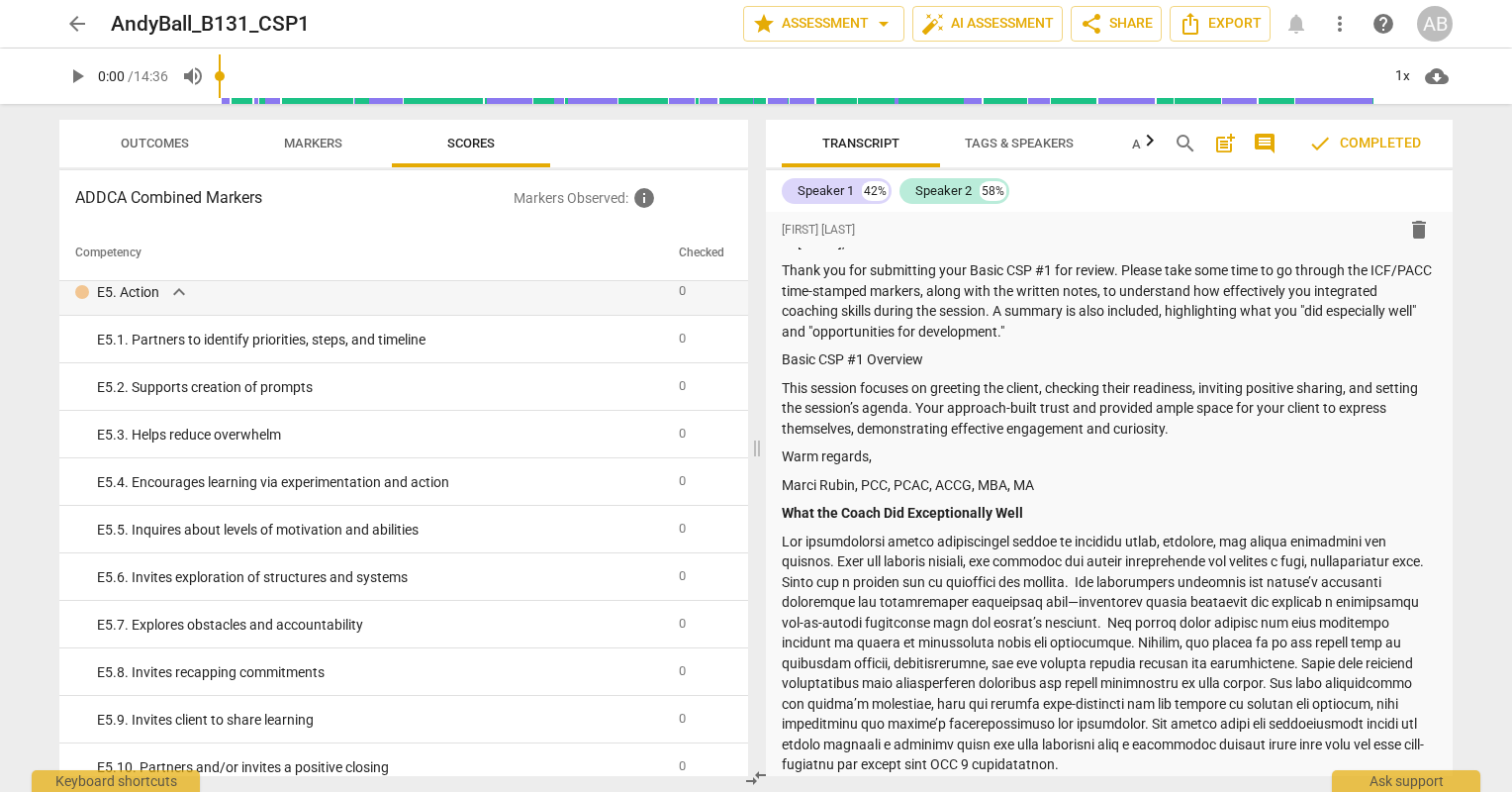 scroll, scrollTop: 3934, scrollLeft: 0, axis: vertical 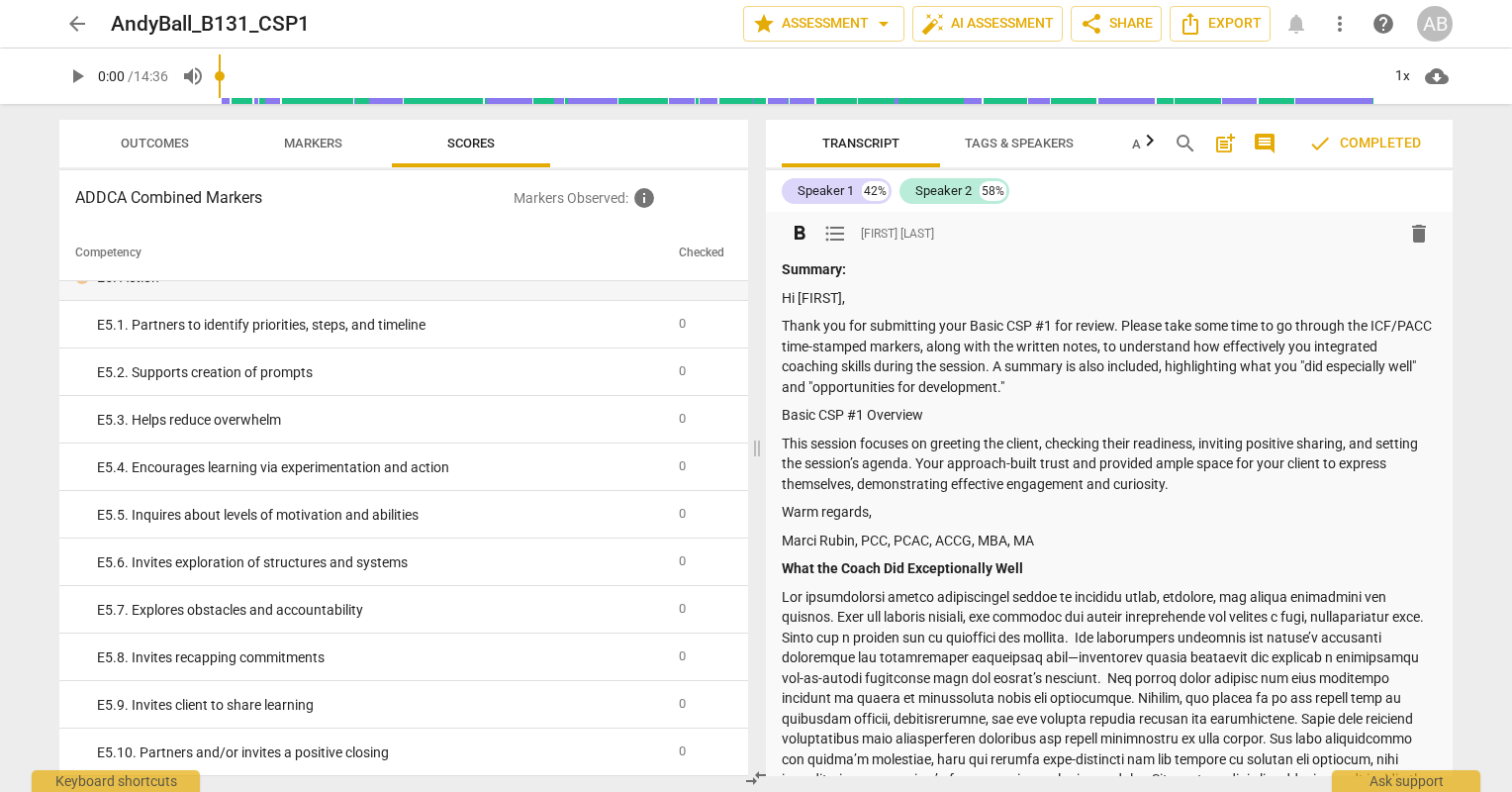 click on "What the Coach Did Exceptionally Well" at bounding box center [1109, 568] 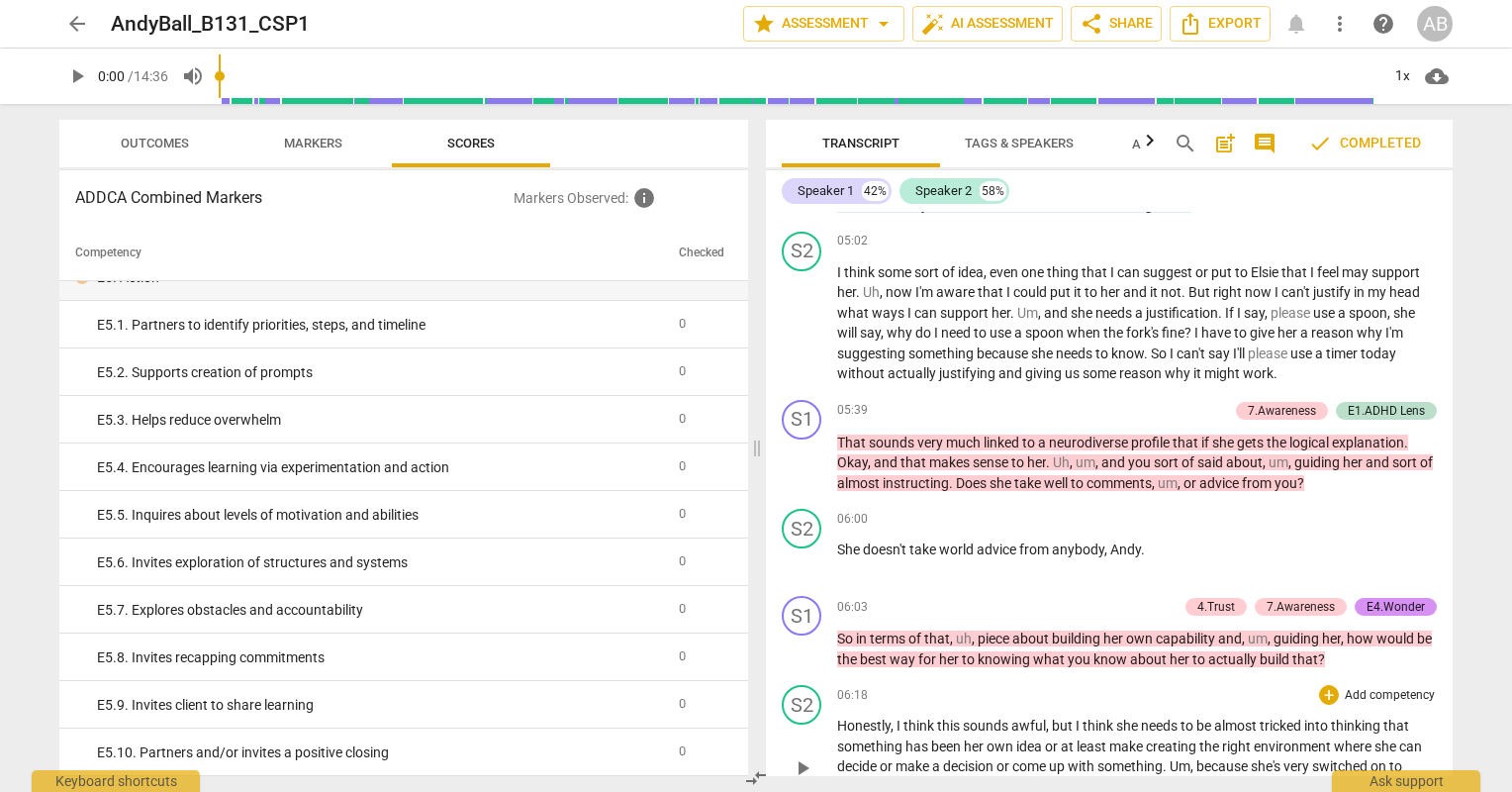 scroll, scrollTop: 3234, scrollLeft: 0, axis: vertical 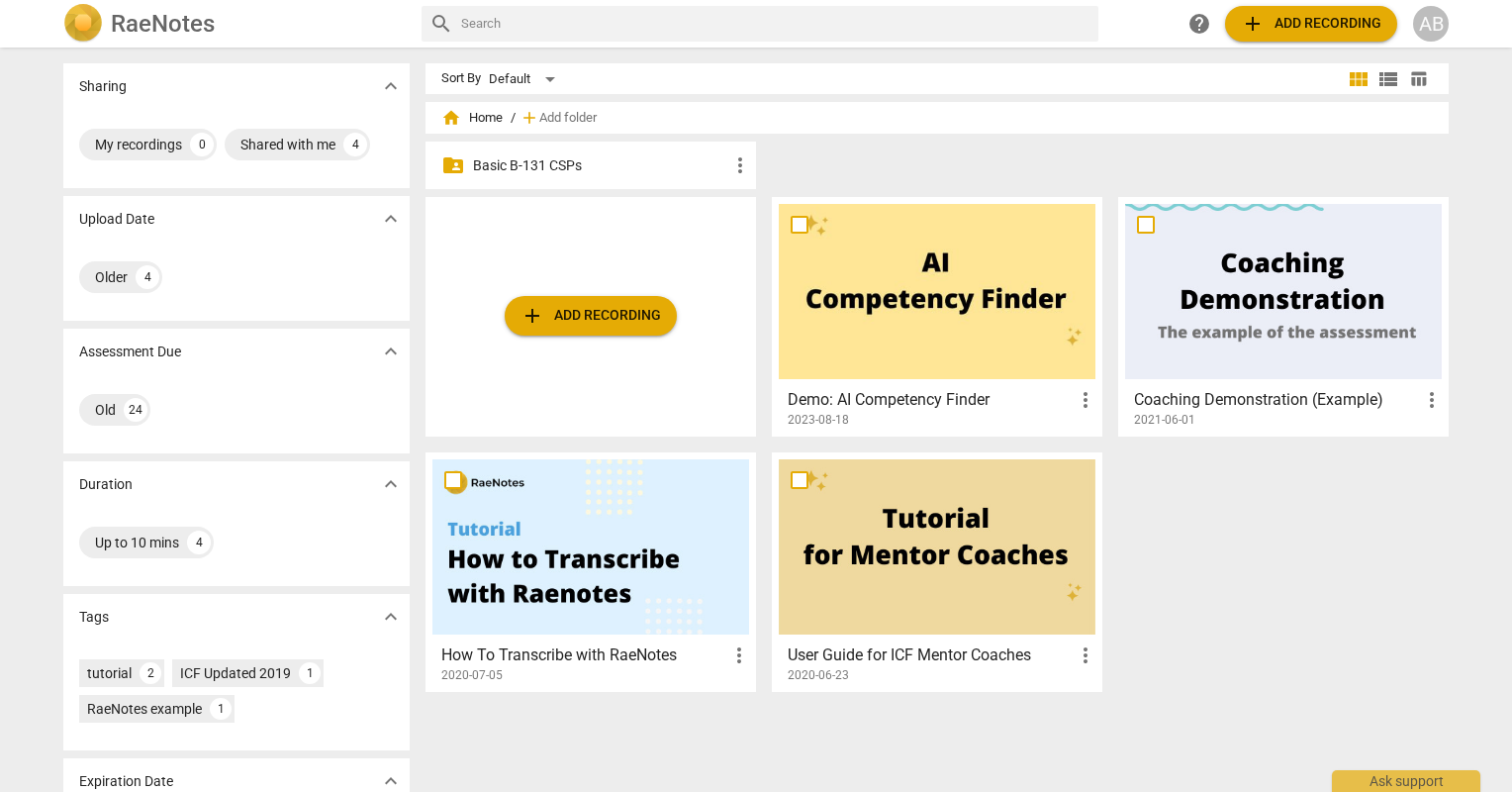 click on "Basic B-131 CSPs" at bounding box center (601, 165) 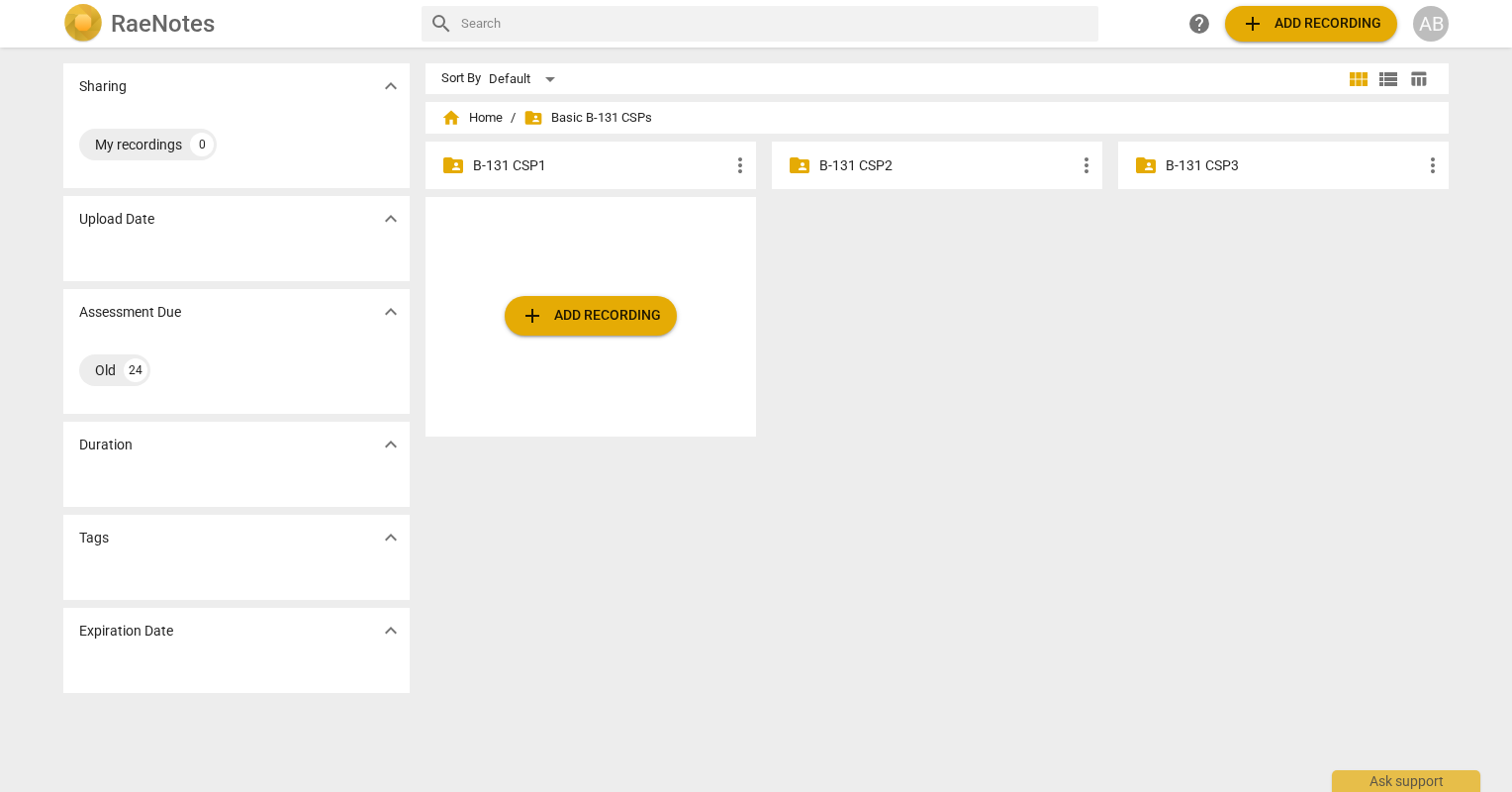 click on "B-131 CSP1" at bounding box center (601, 165) 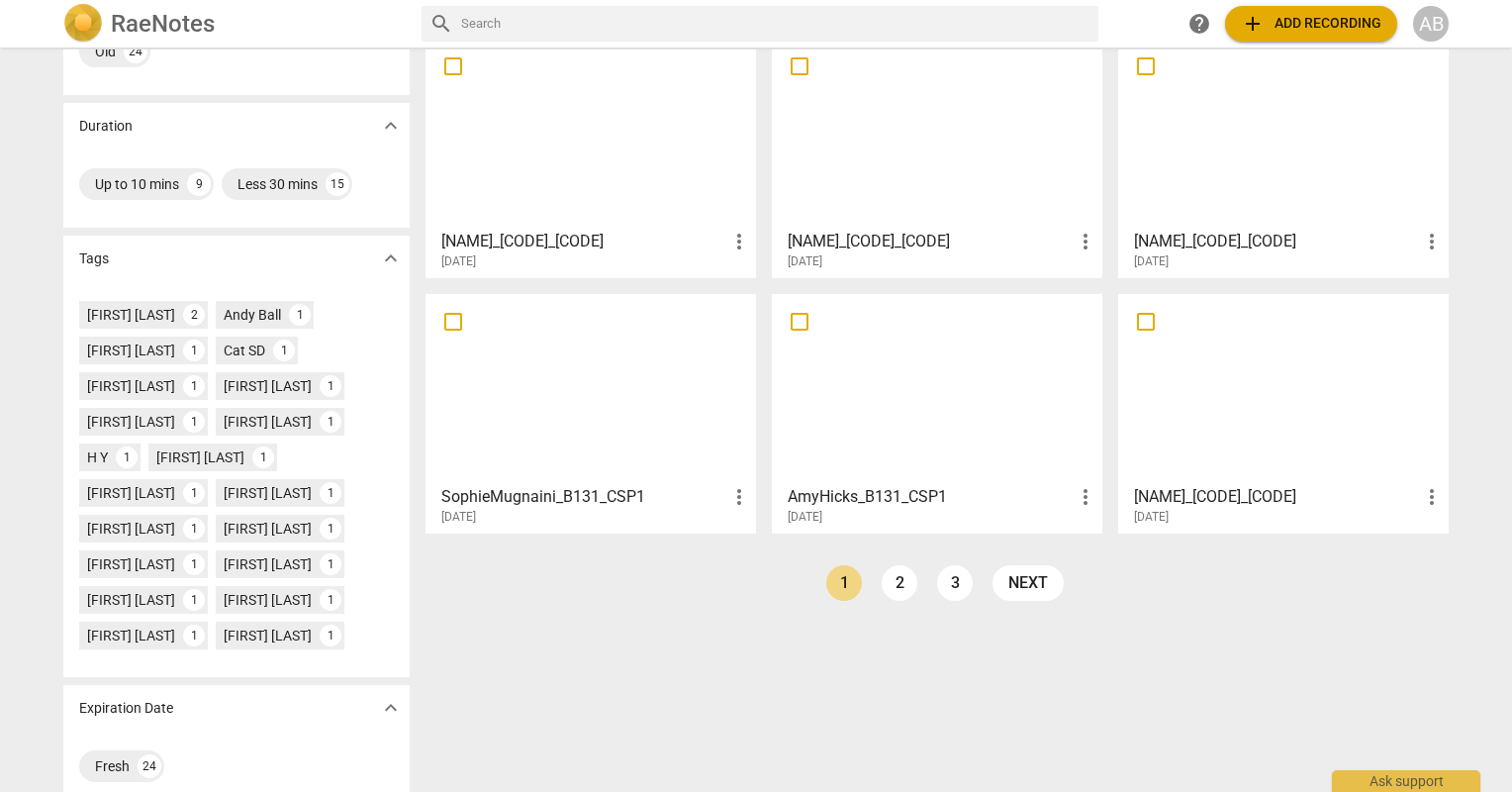 scroll, scrollTop: 384, scrollLeft: 0, axis: vertical 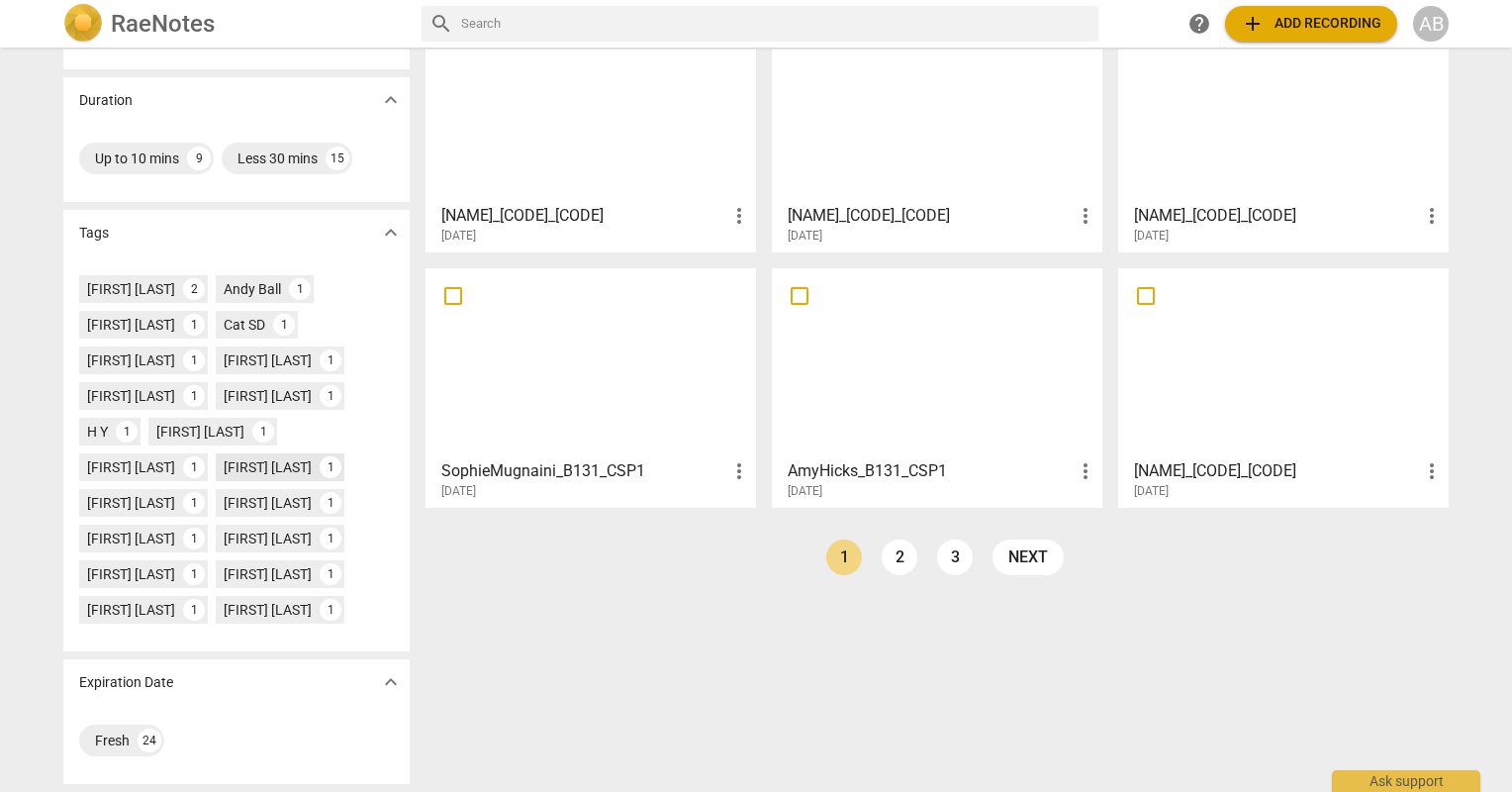 click on "[FIRST] [LAST]" at bounding box center (267, 467) 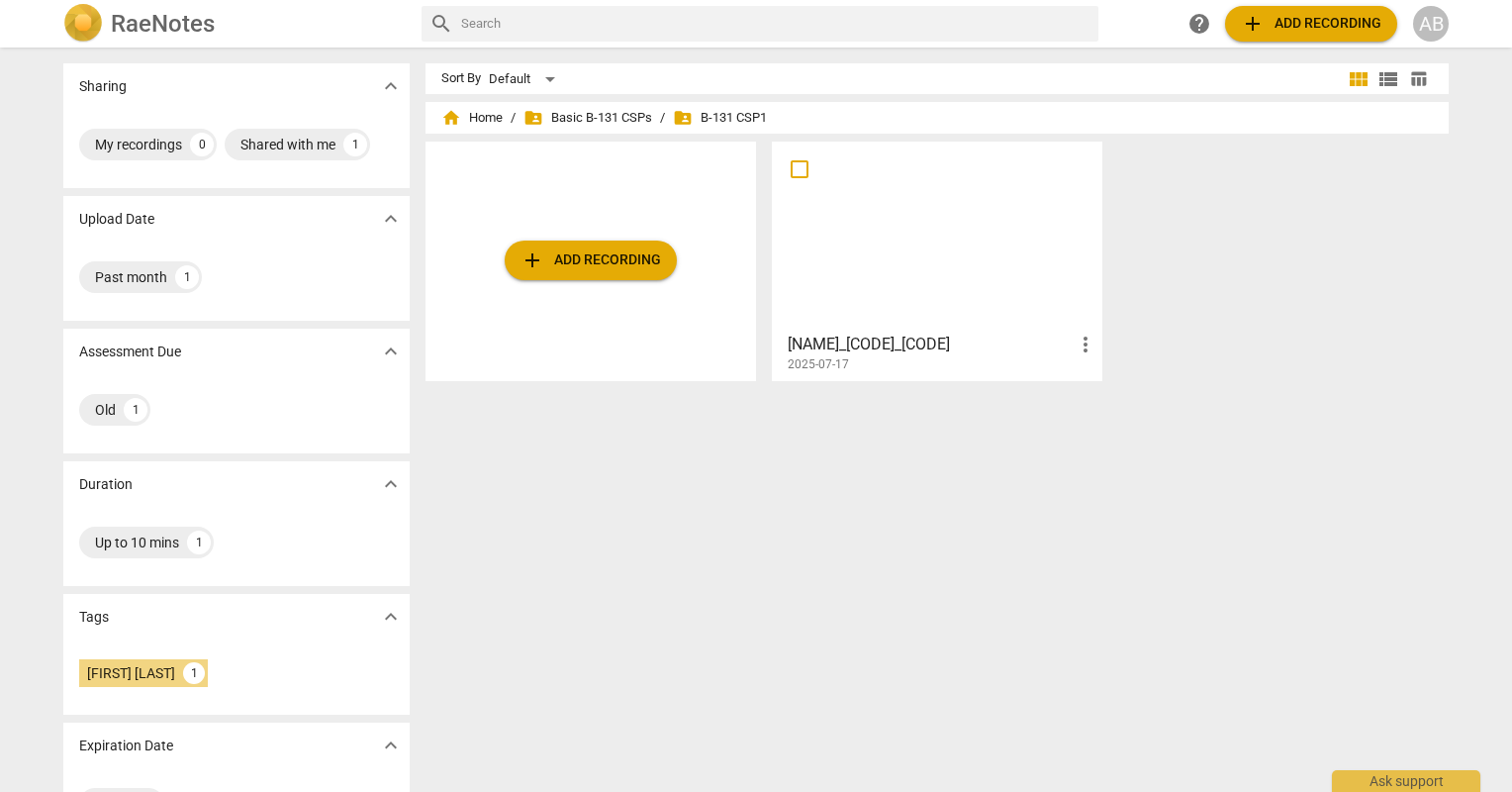 click at bounding box center (937, 236) 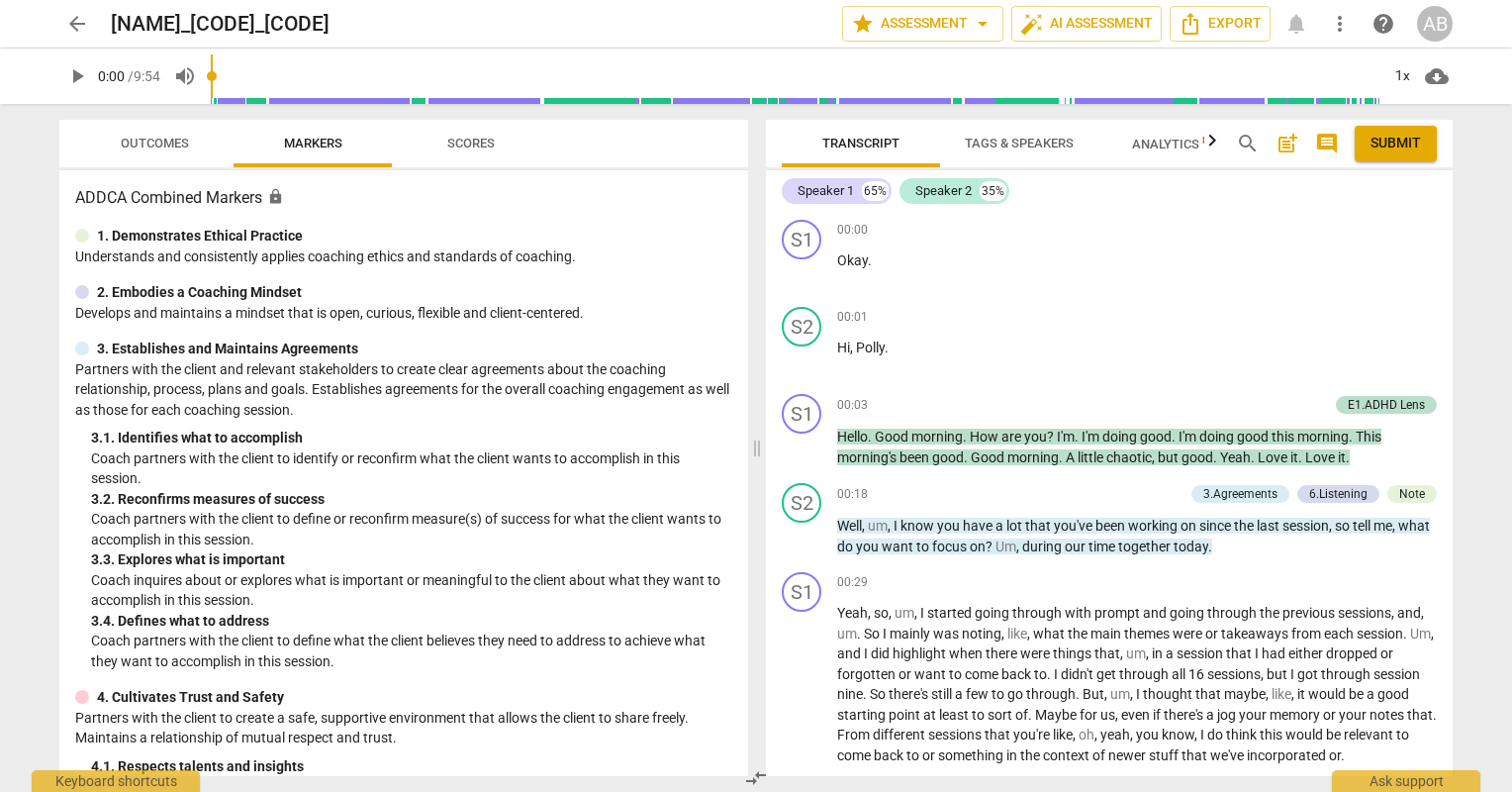 click on "Scores" at bounding box center [471, 143] 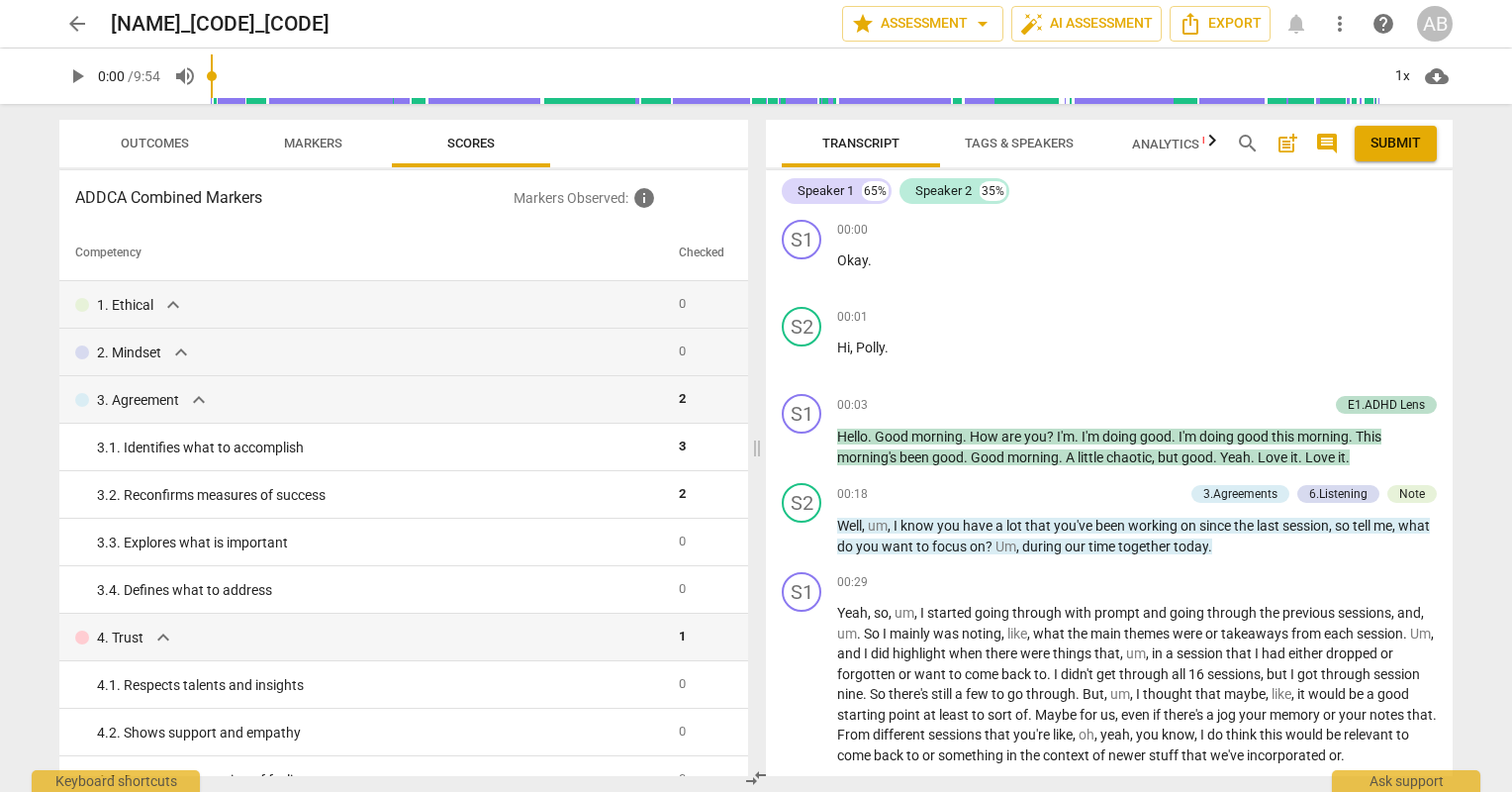 click on "Tags & Speakers" at bounding box center [1019, 143] 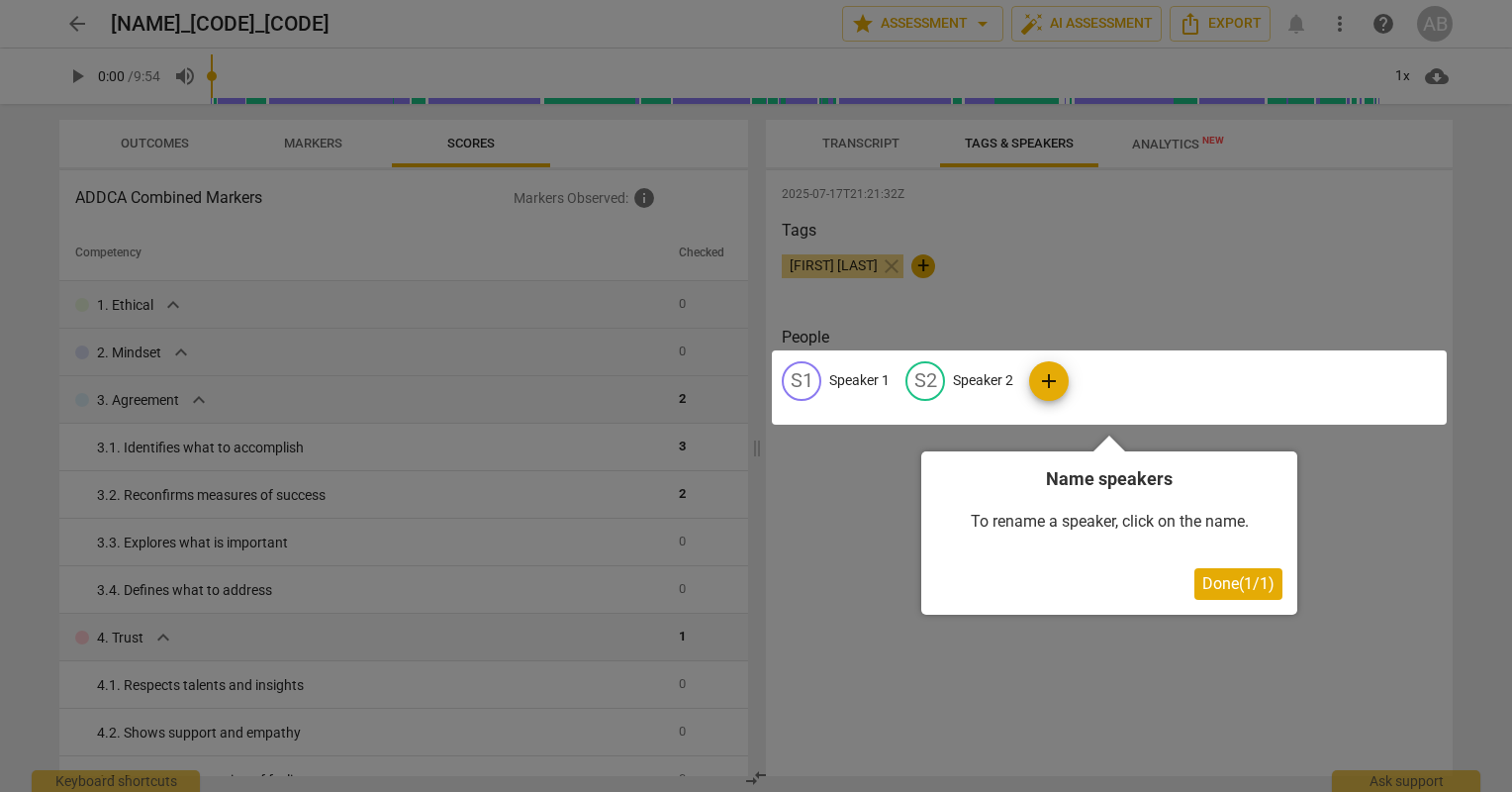 click at bounding box center [756, 396] 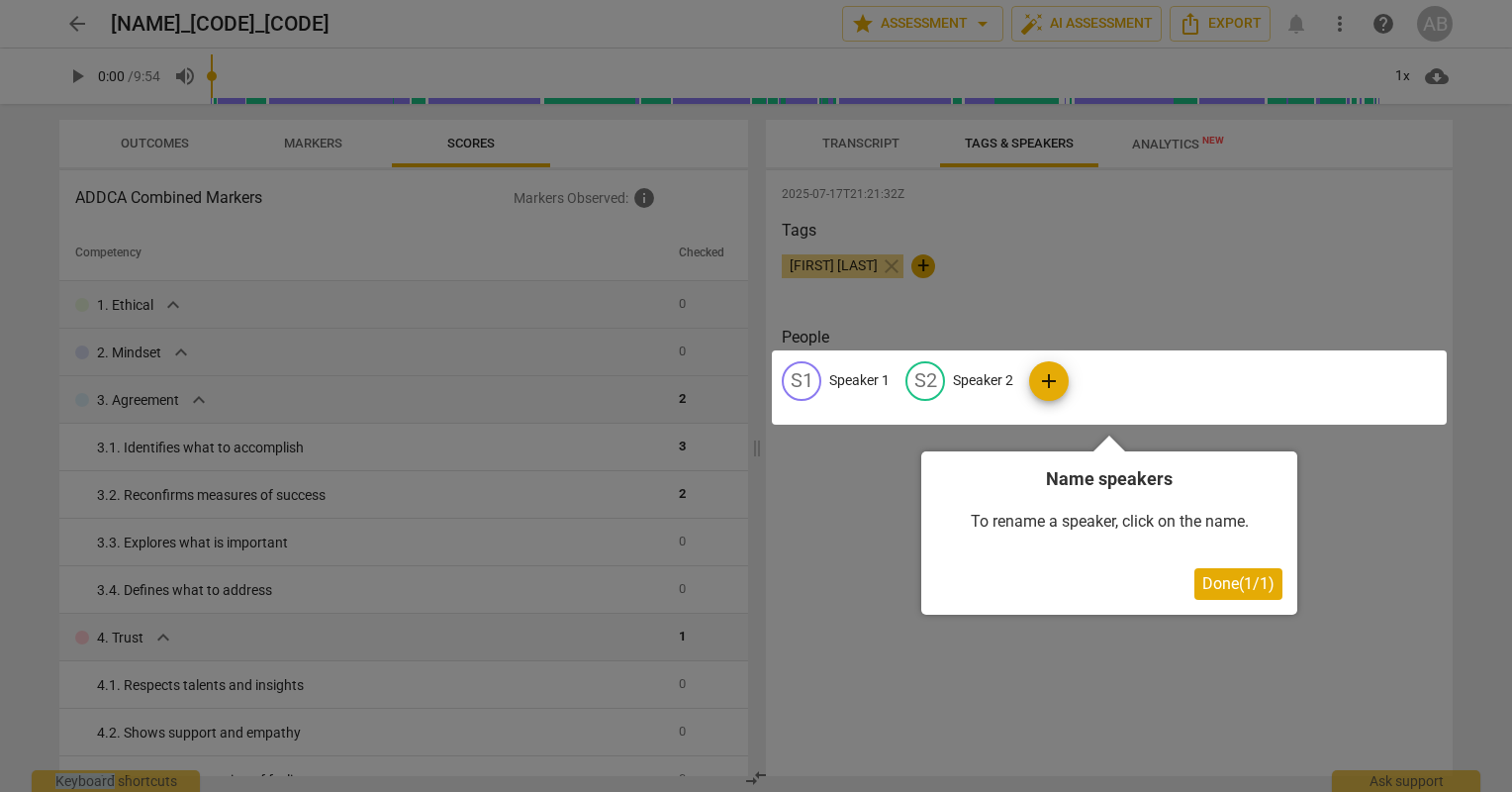 click on "2025-07-17T21:21:32Z Tags Julia Rice close + People S1 Speaker 1 S2 Speaker 2 add" at bounding box center [1109, 473] 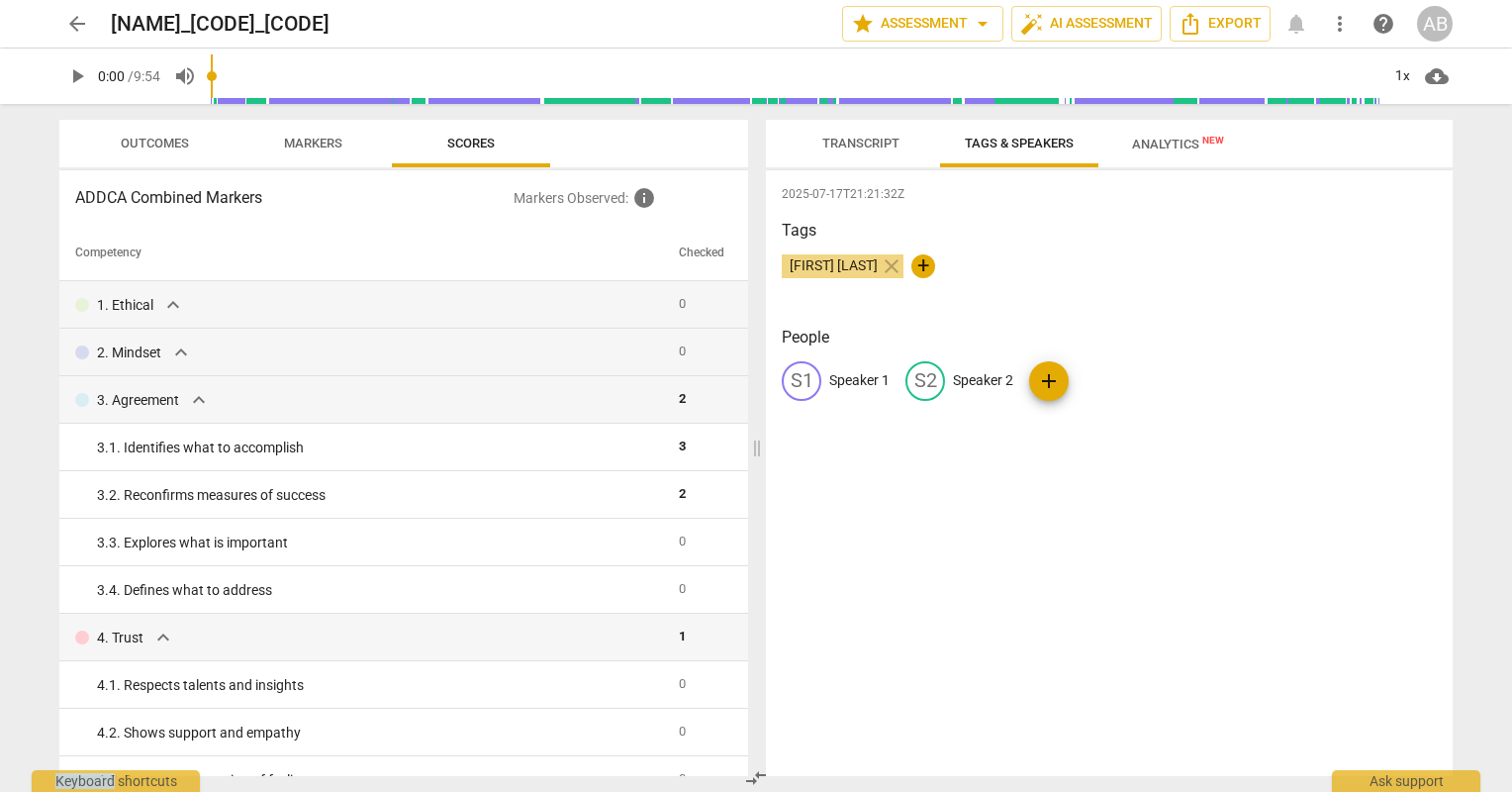 click on "Analytics   New" at bounding box center (1178, 144) 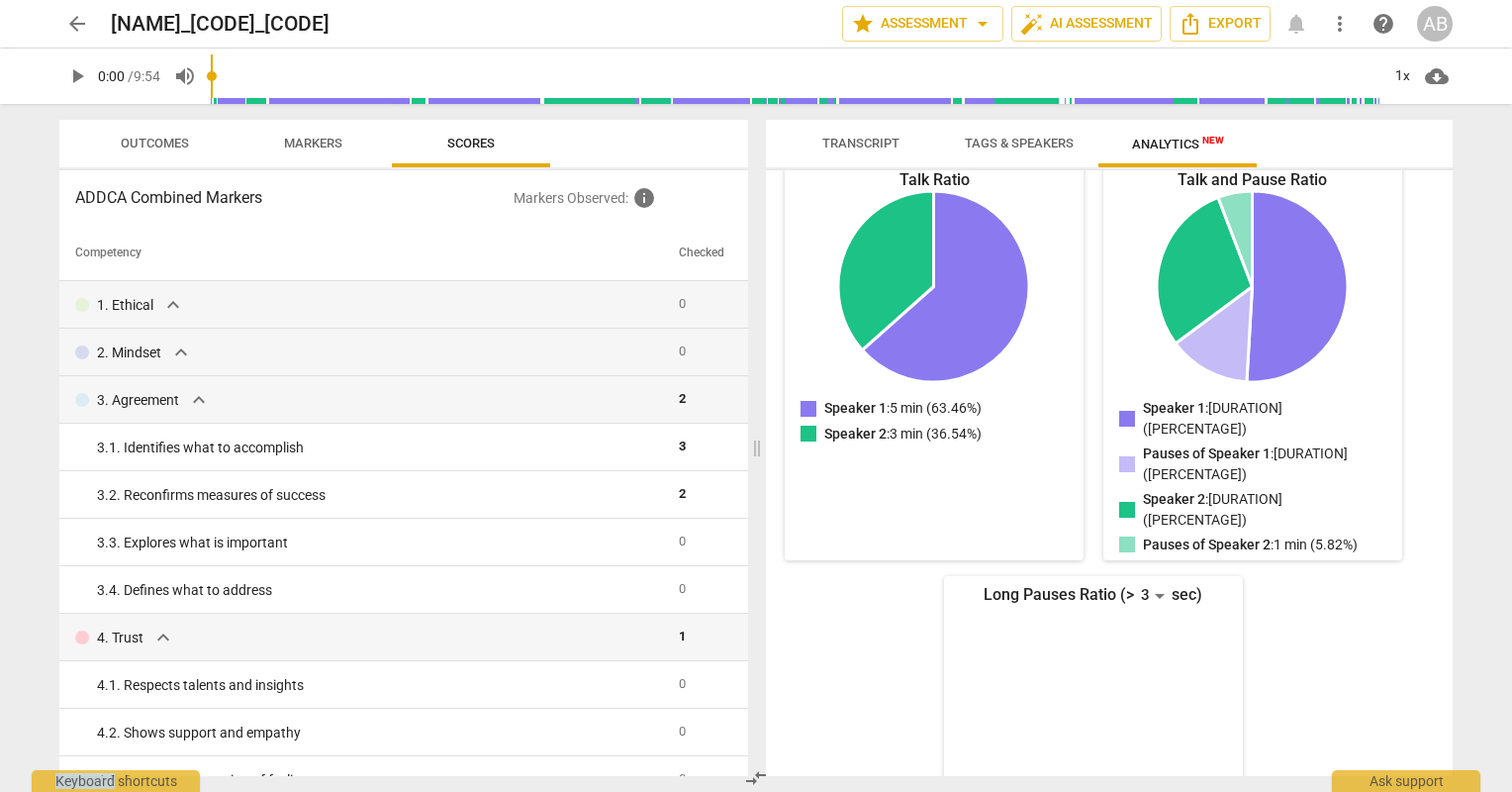 scroll, scrollTop: 289, scrollLeft: 0, axis: vertical 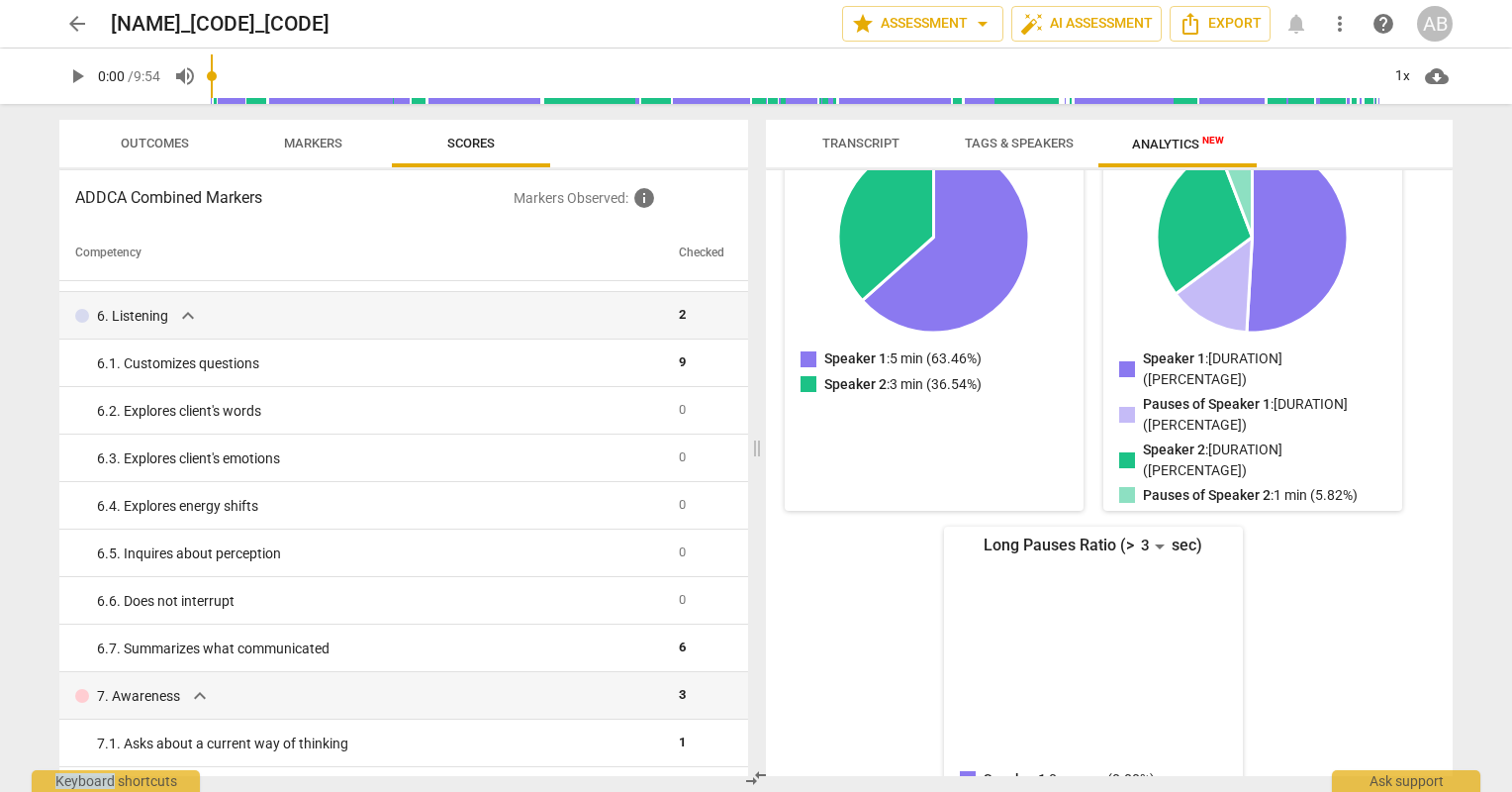 click on "Transcript" at bounding box center (861, 143) 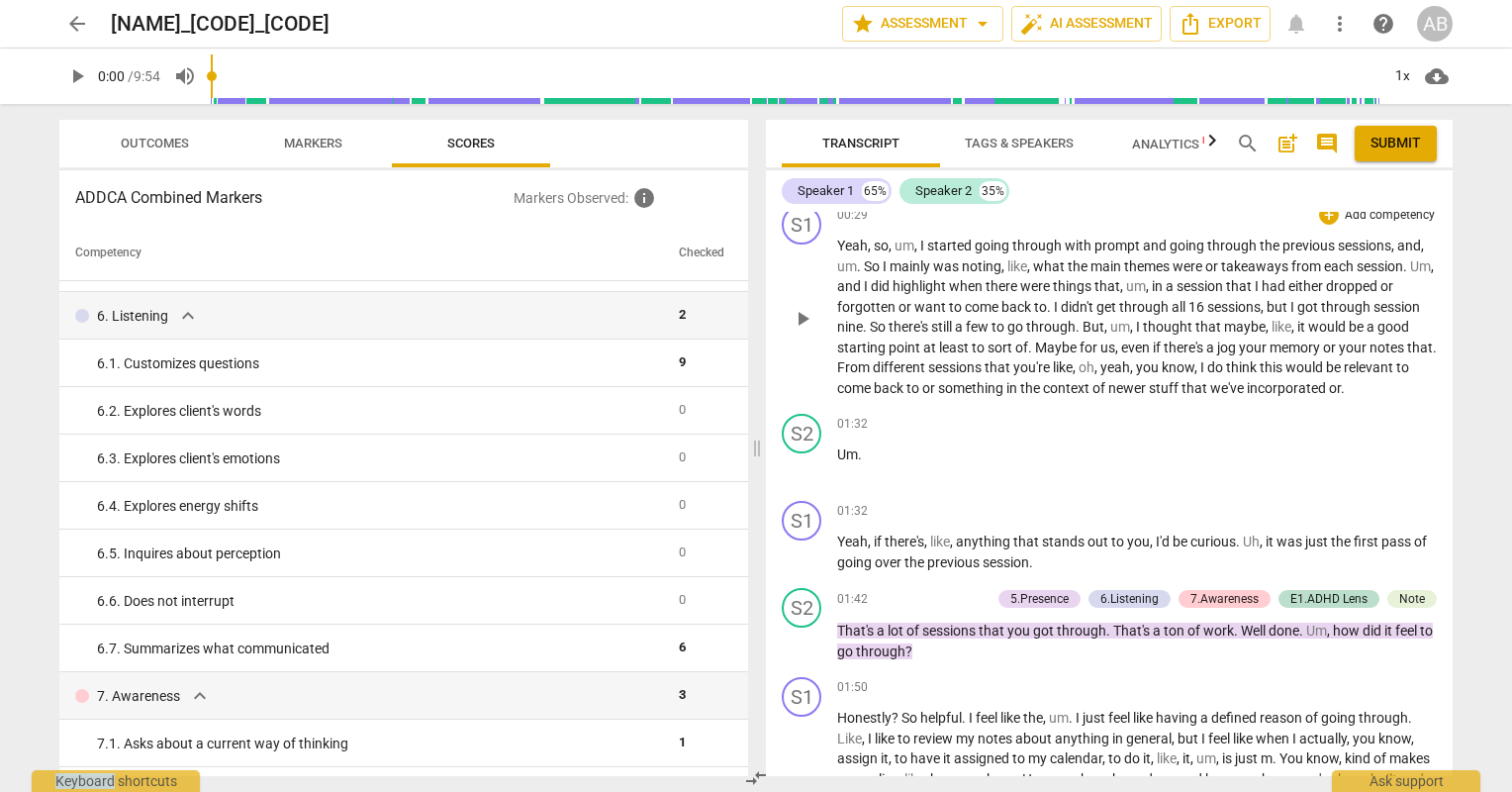 scroll, scrollTop: 0, scrollLeft: 0, axis: both 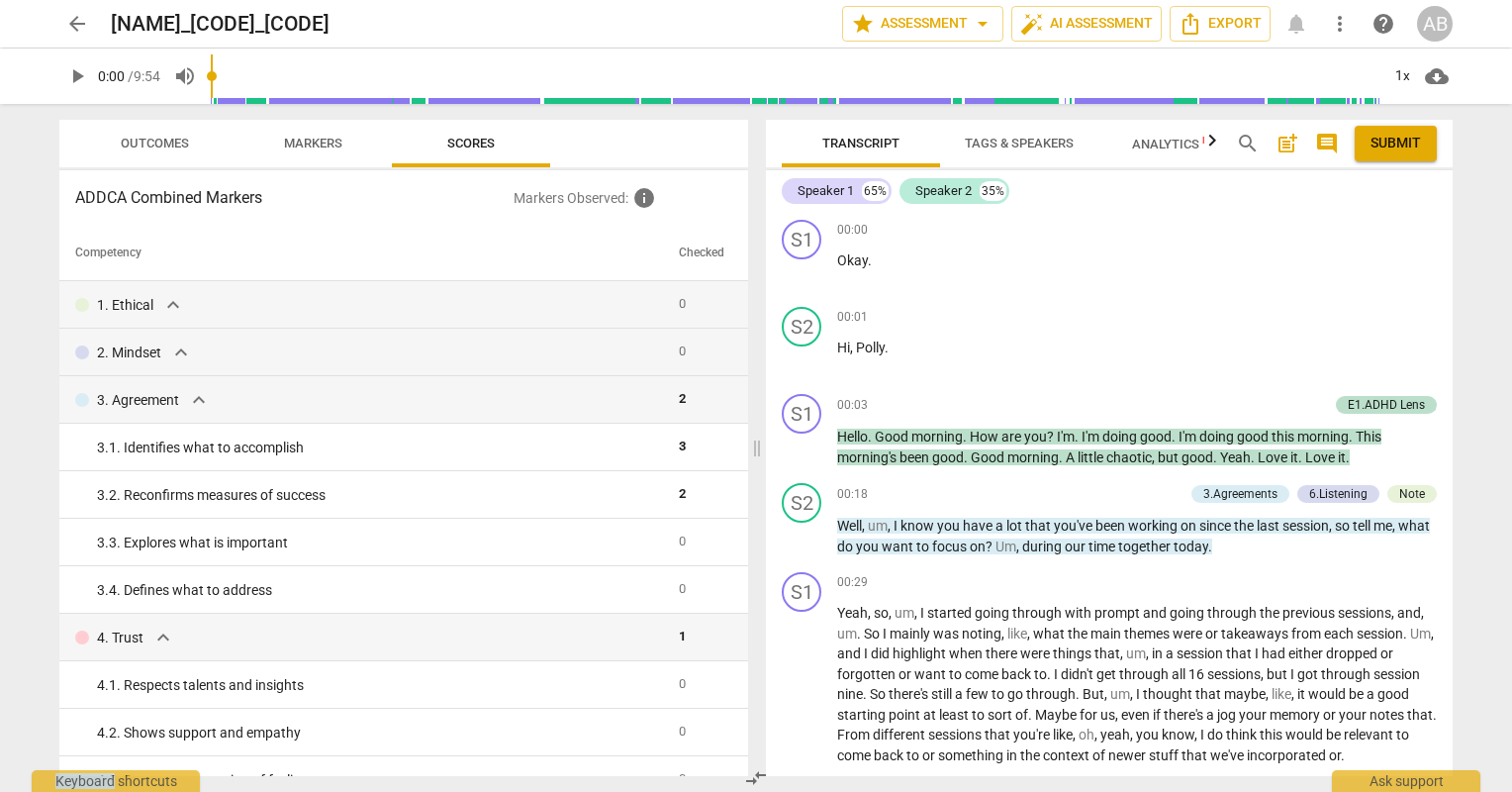 click on "Markers" at bounding box center [313, 144] 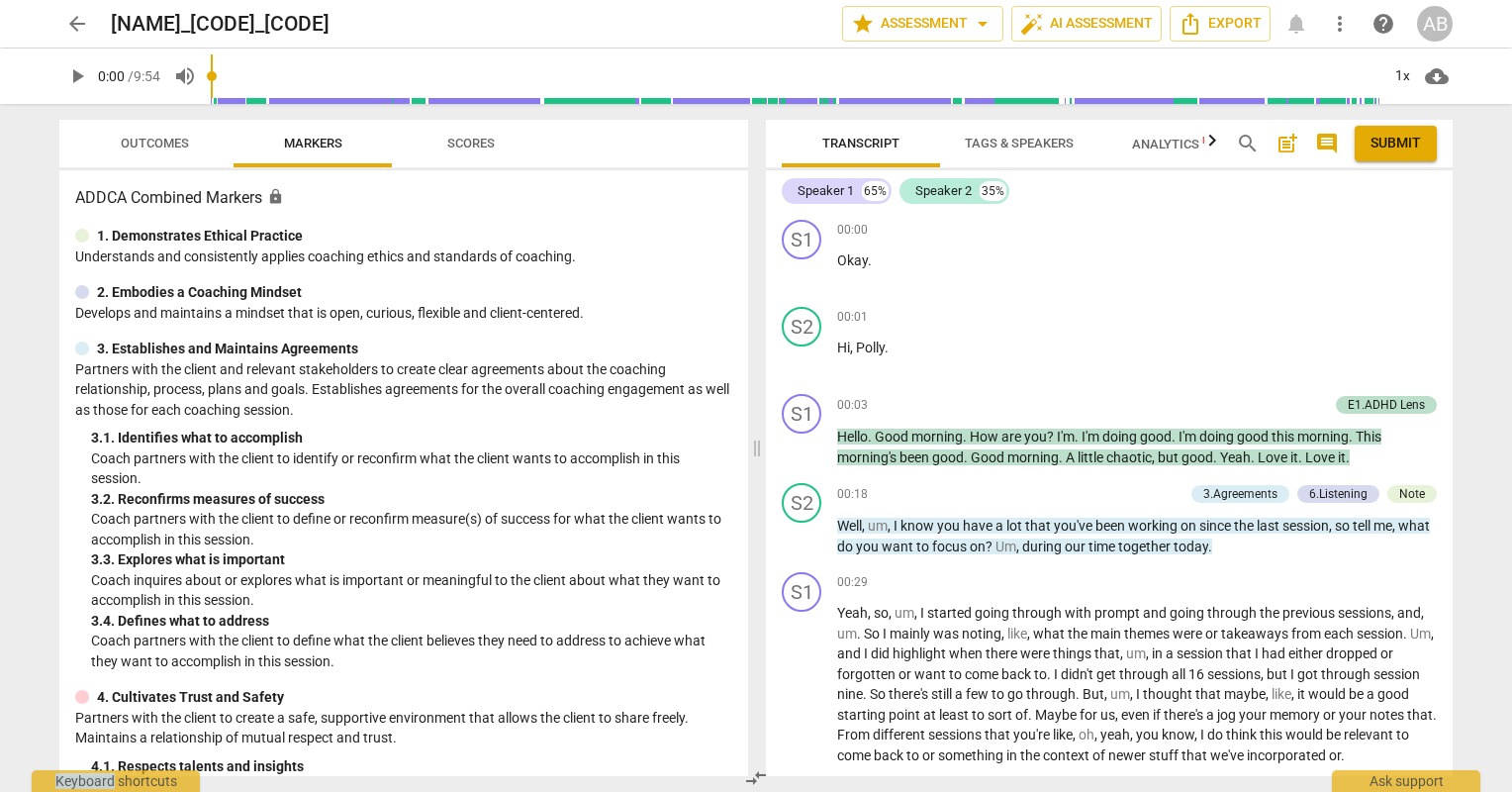 click on "Outcomes" at bounding box center (154, 144) 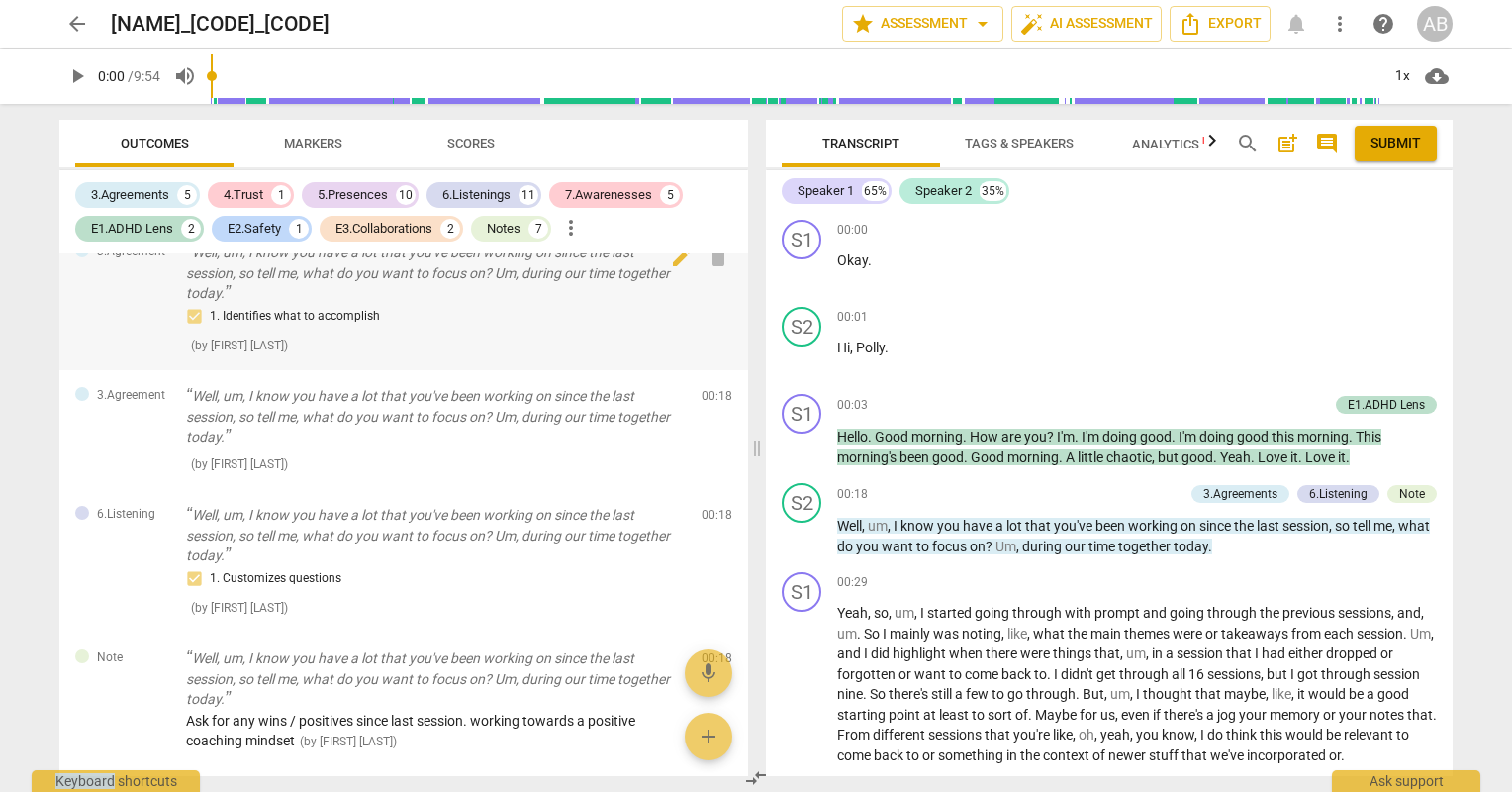scroll, scrollTop: 0, scrollLeft: 0, axis: both 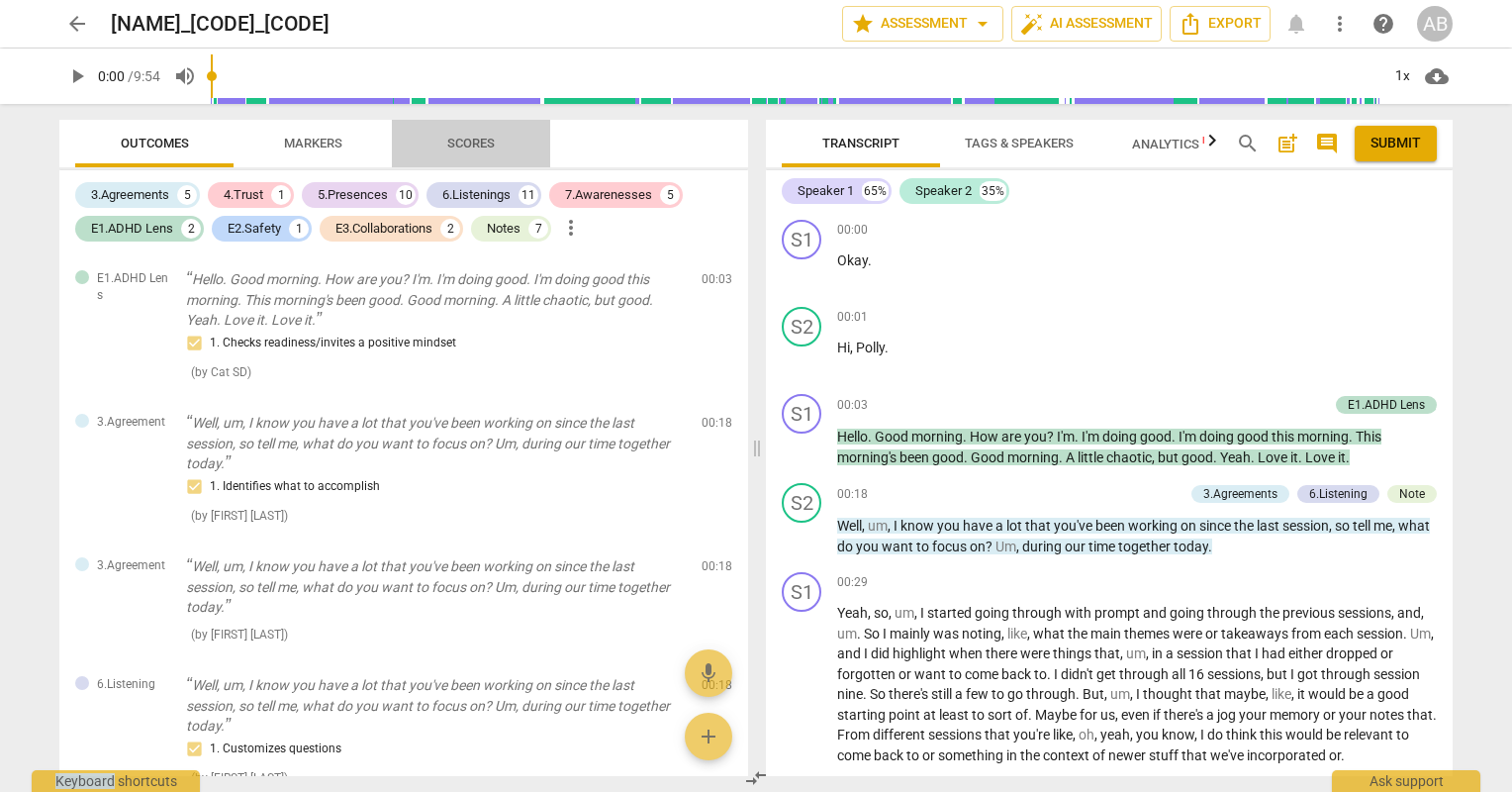 click on "Scores" at bounding box center [471, 143] 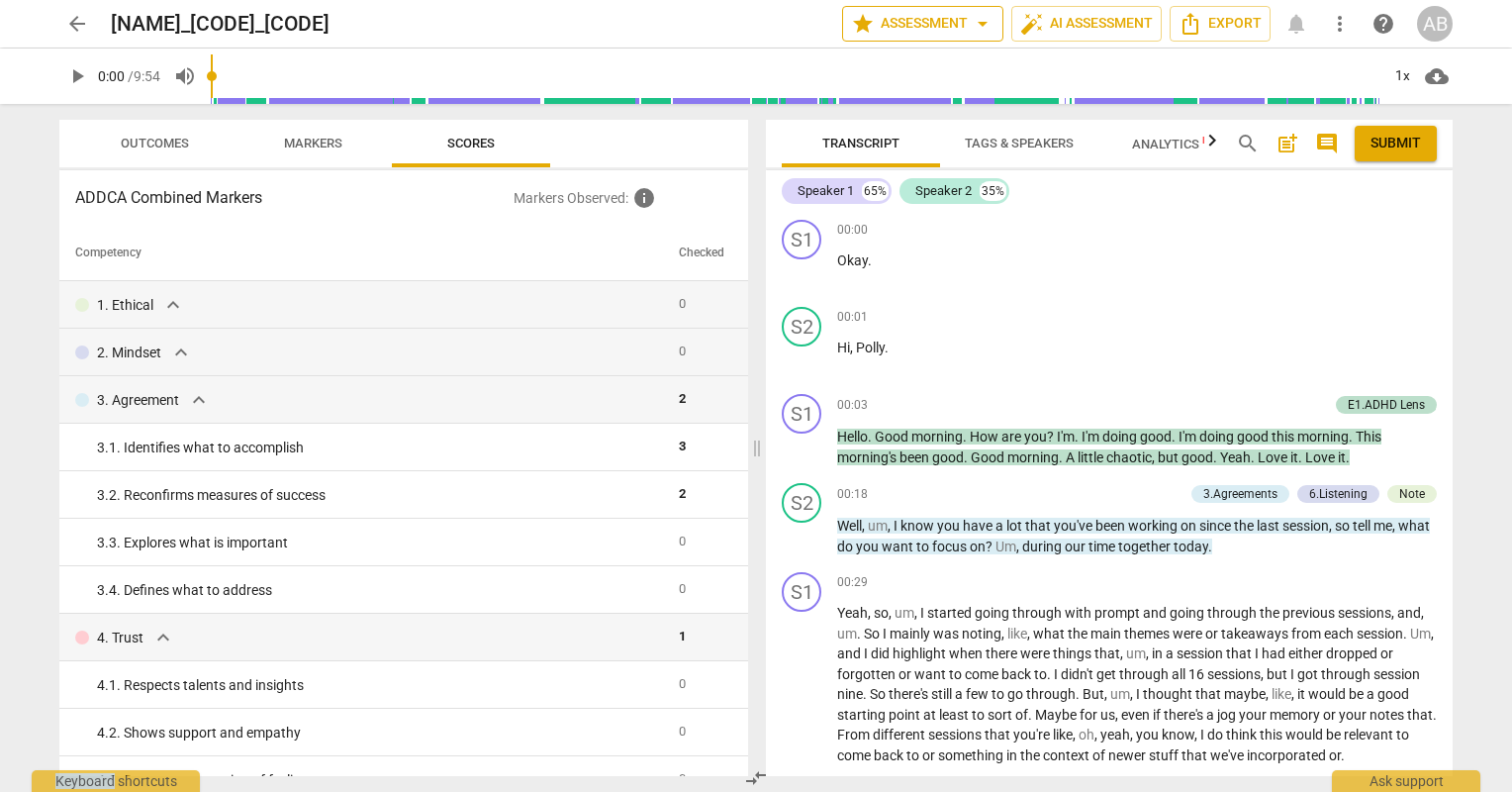 click on "arrow_drop_down" at bounding box center [983, 24] 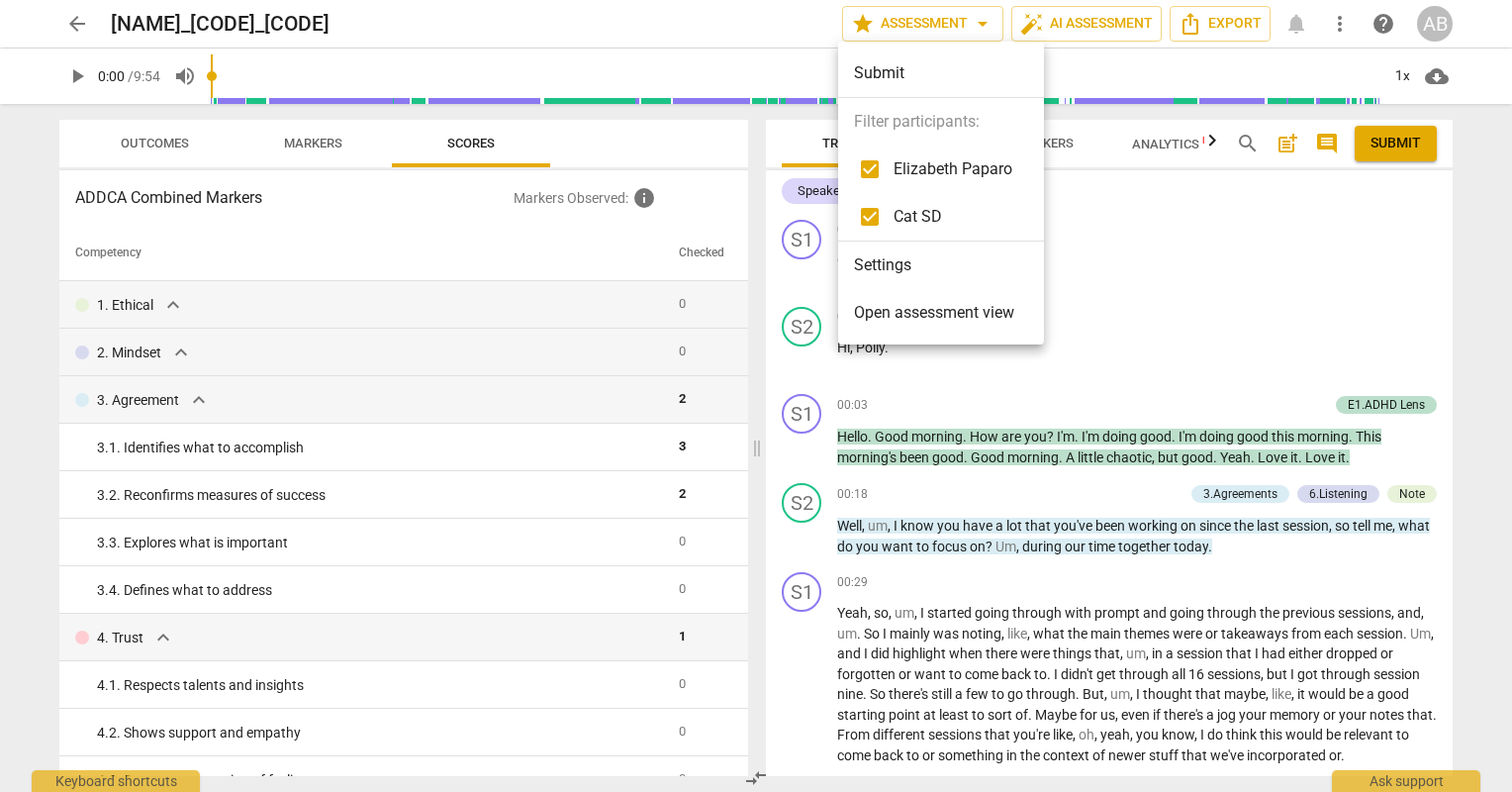 click at bounding box center (756, 396) 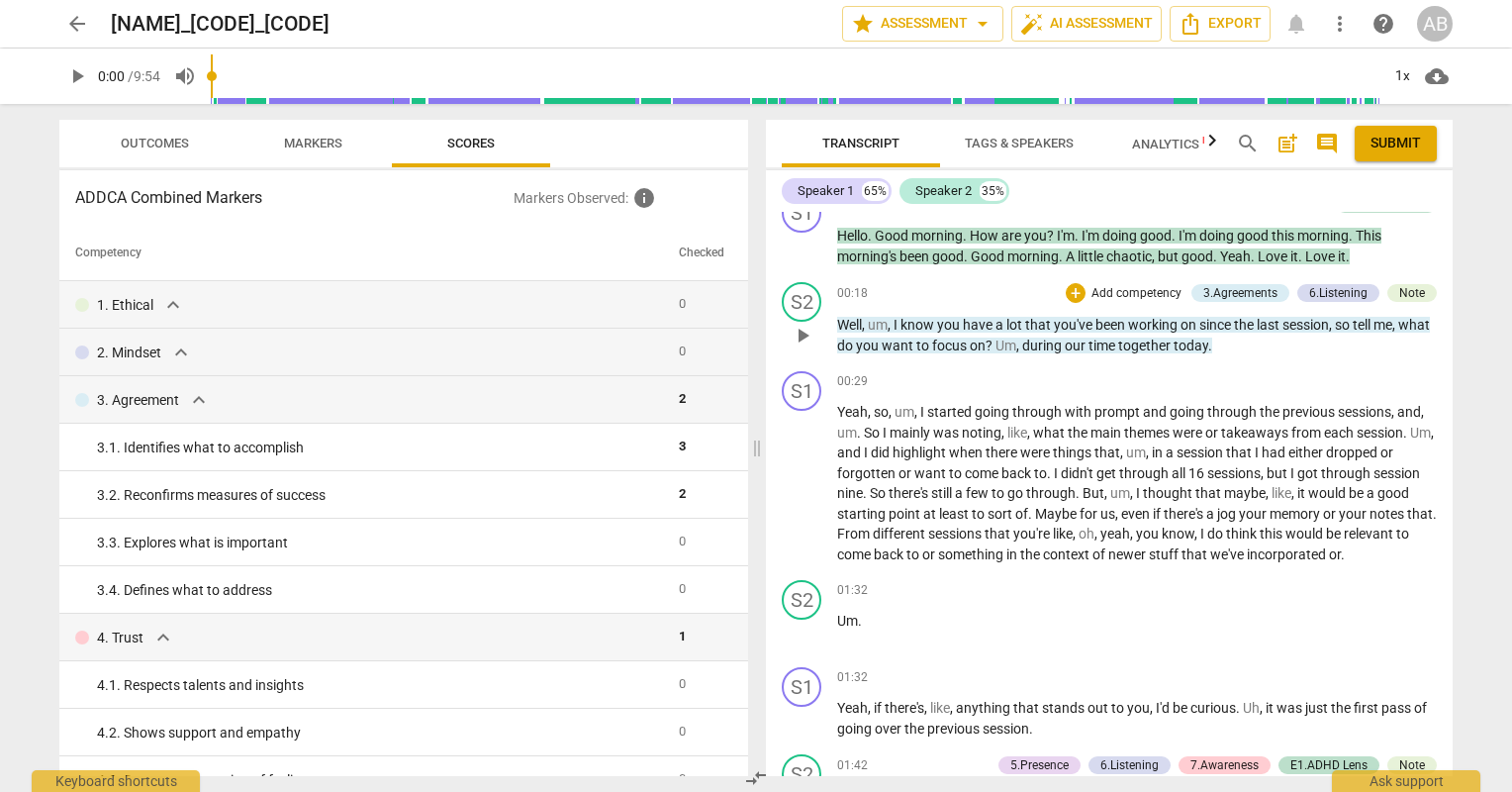 scroll, scrollTop: 202, scrollLeft: 0, axis: vertical 